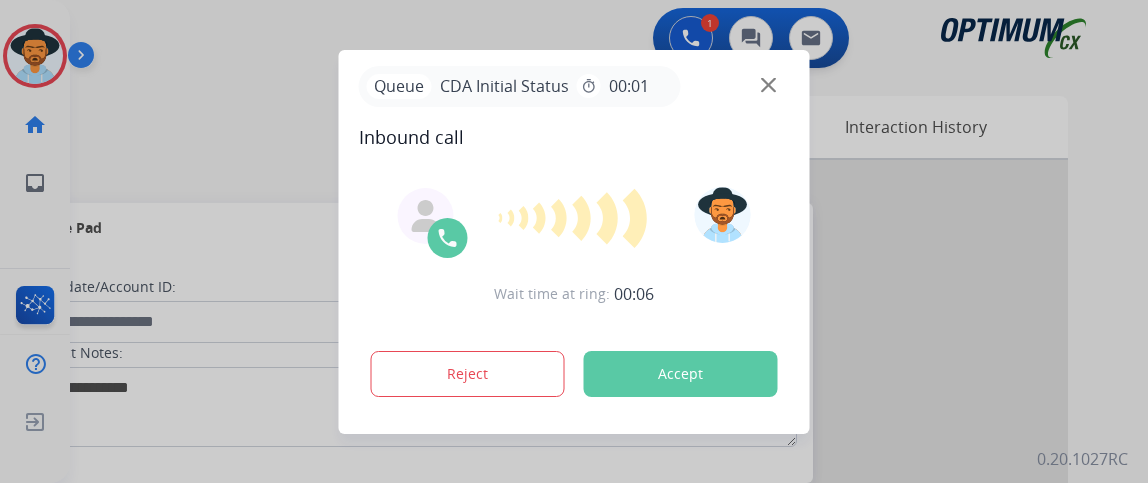 scroll, scrollTop: 0, scrollLeft: 0, axis: both 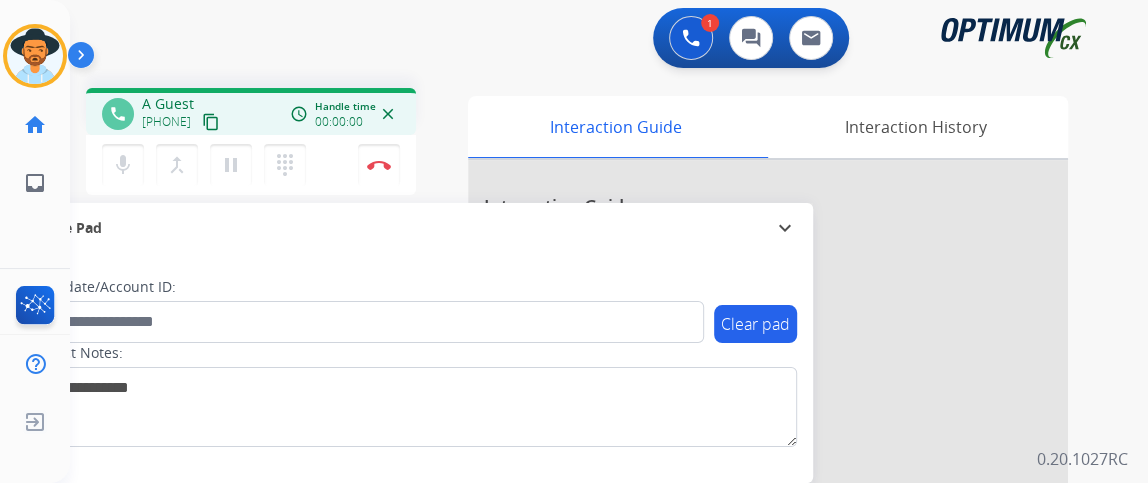 click on "content_copy" at bounding box center (211, 122) 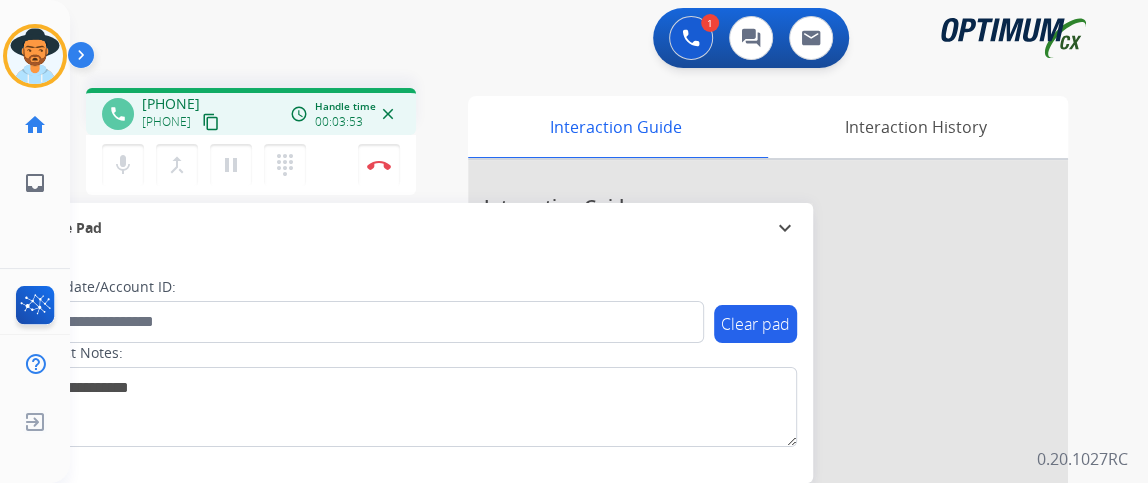 click on "mic Mute merge_type Bridge pause Hold dialpad Dialpad Disconnect" at bounding box center [251, 165] 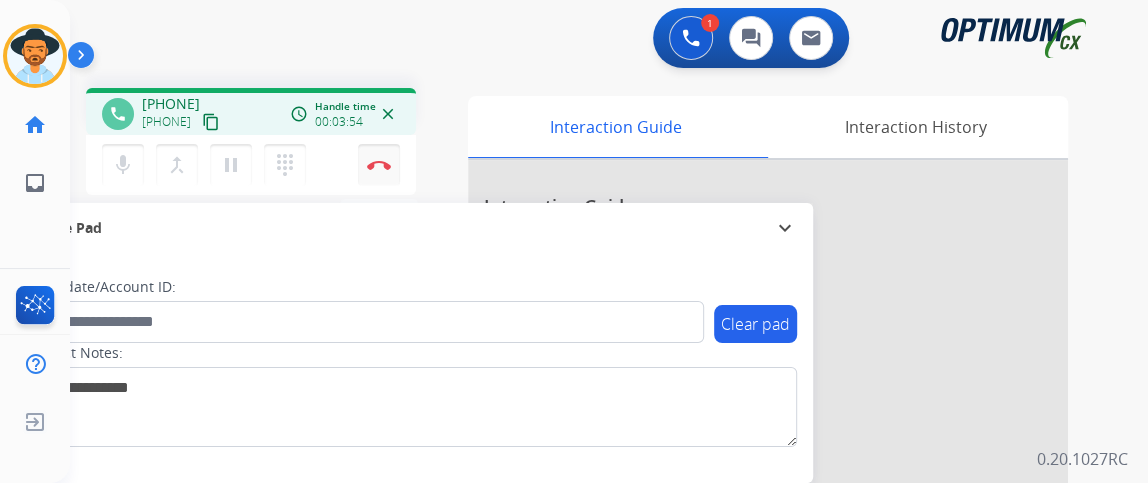 click on "Disconnect" at bounding box center [379, 165] 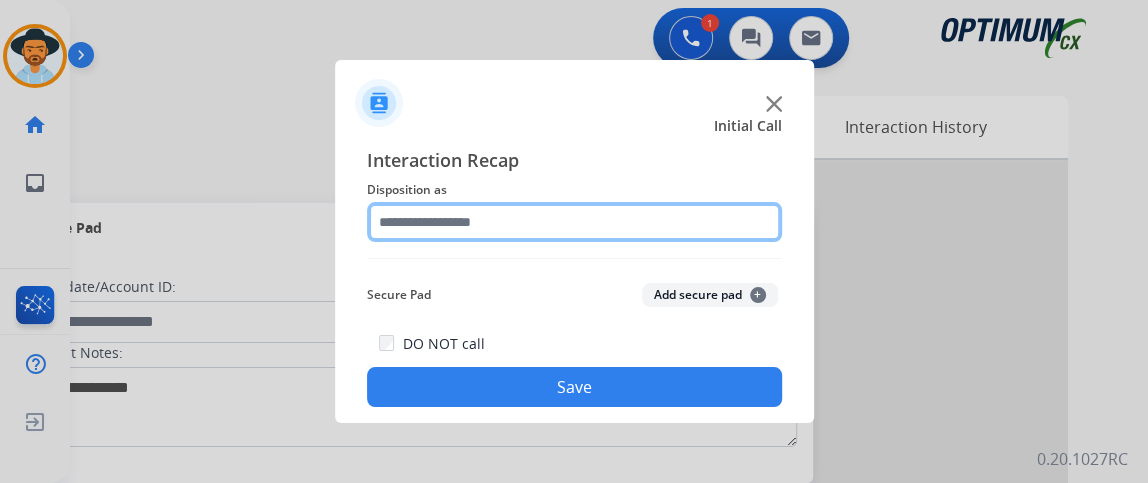 click 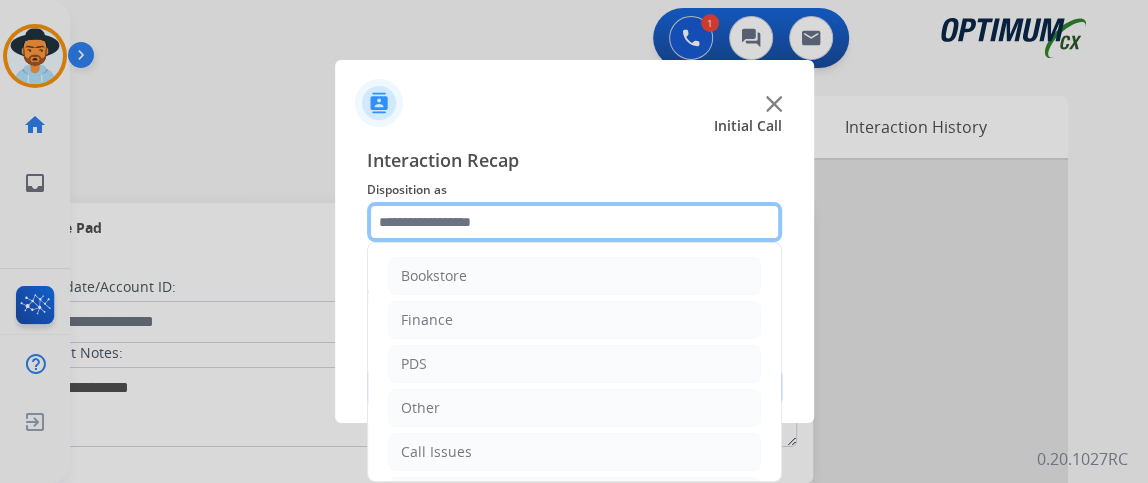 scroll, scrollTop: 131, scrollLeft: 0, axis: vertical 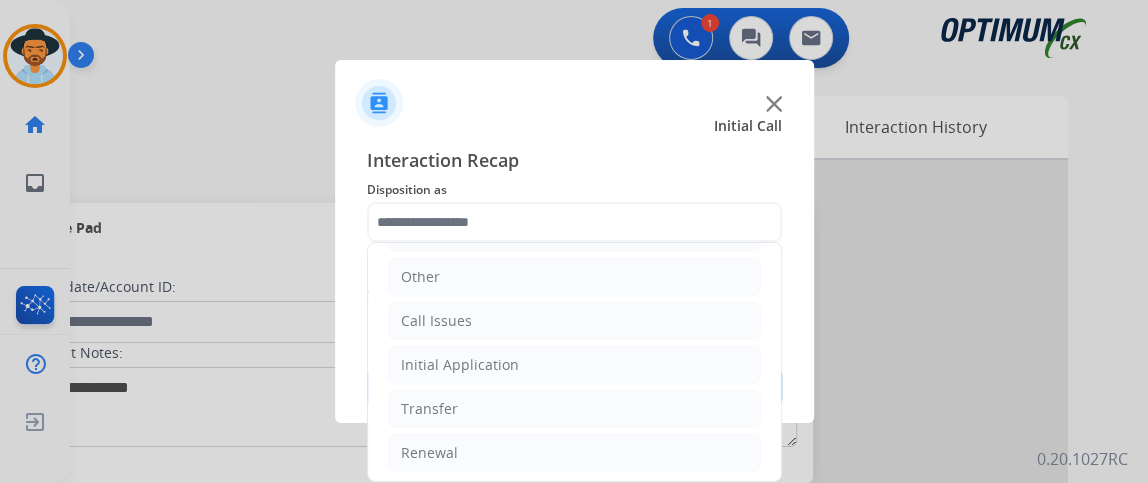 click on "Call Issues" 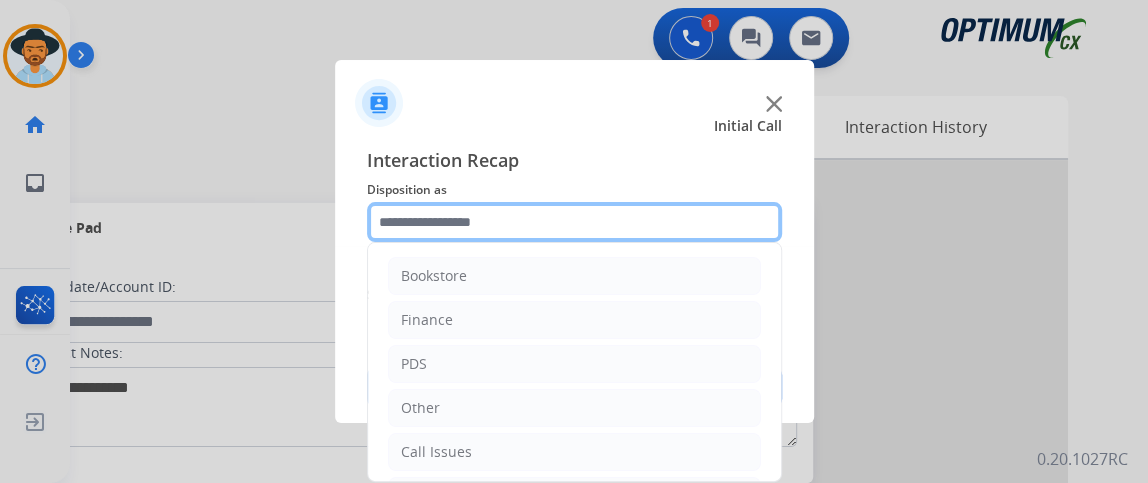 click 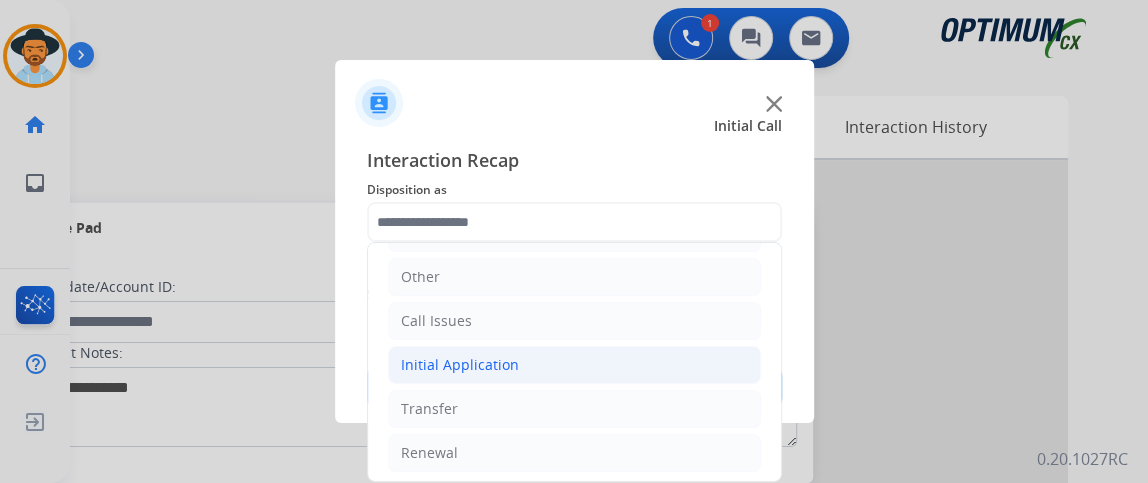 click on "Initial Application" 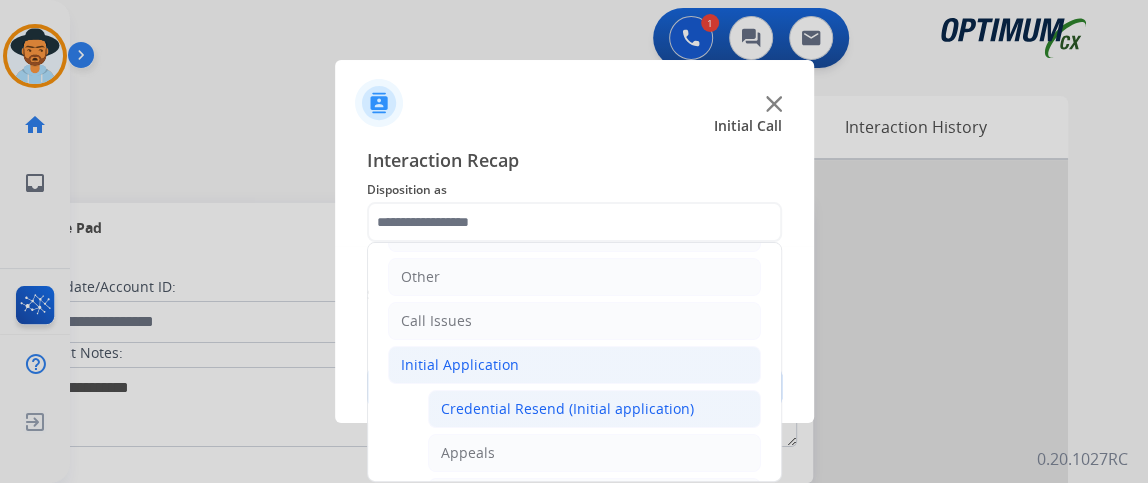 click on "Credential Resend (Initial application)" 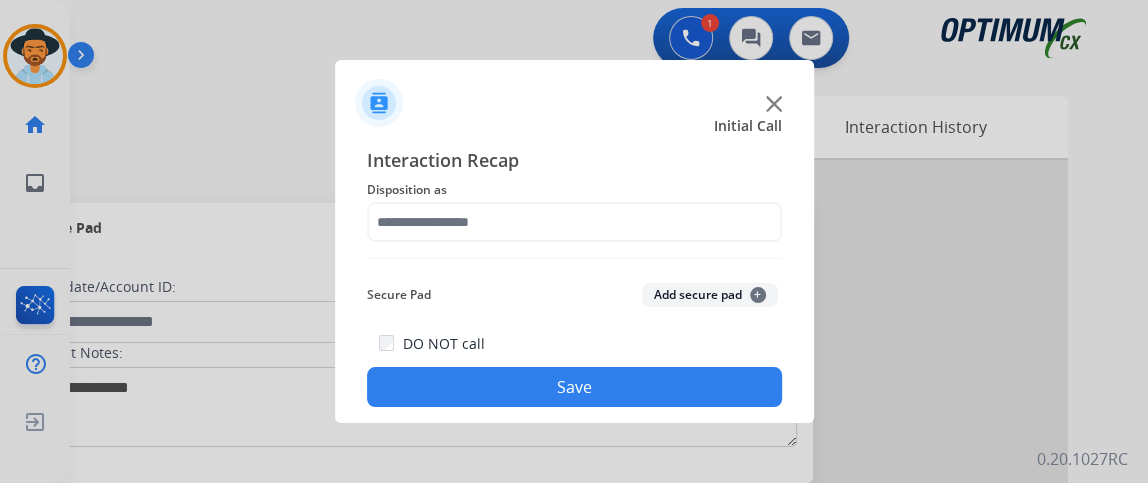 type on "**********" 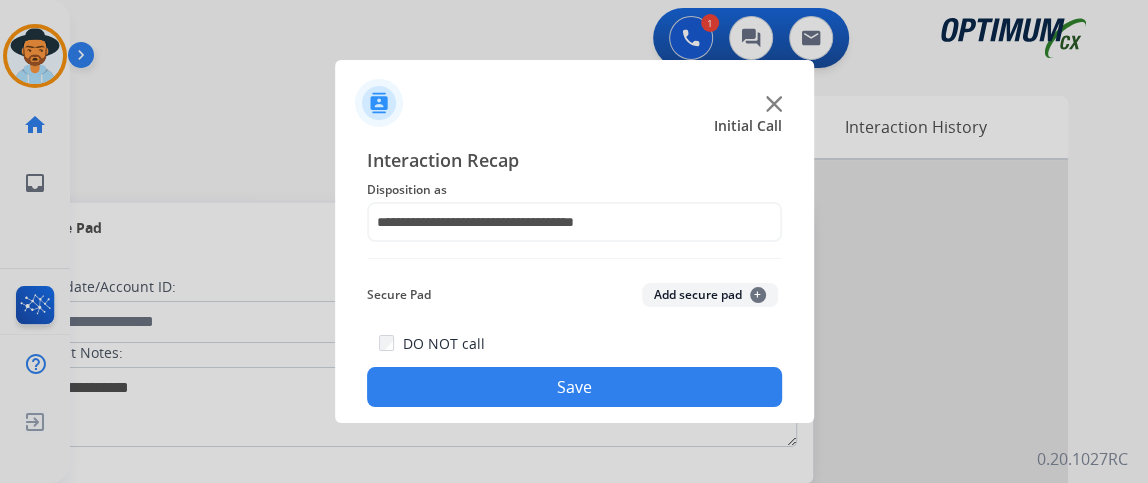 click on "Save" 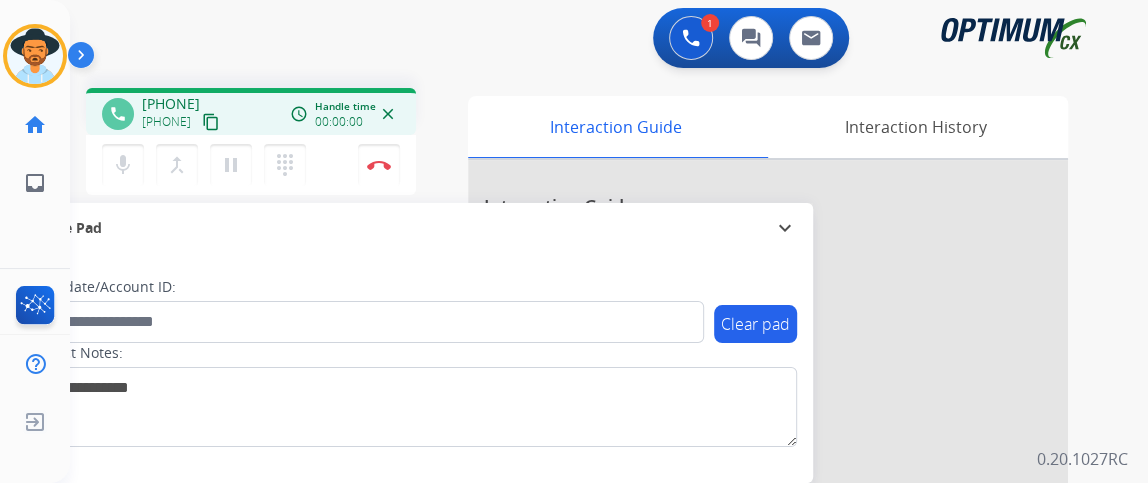 click on "content_copy" at bounding box center (211, 122) 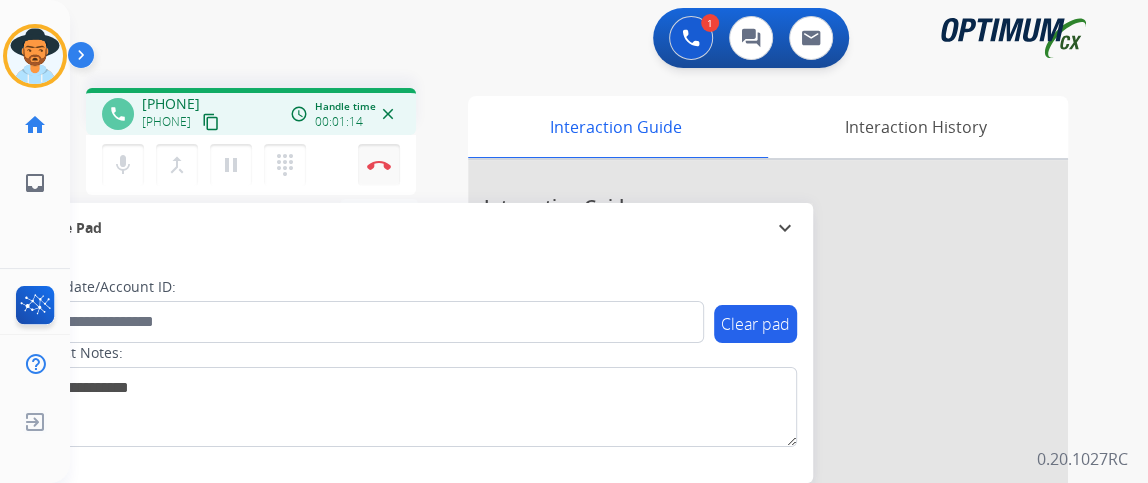 click on "Disconnect" at bounding box center (379, 165) 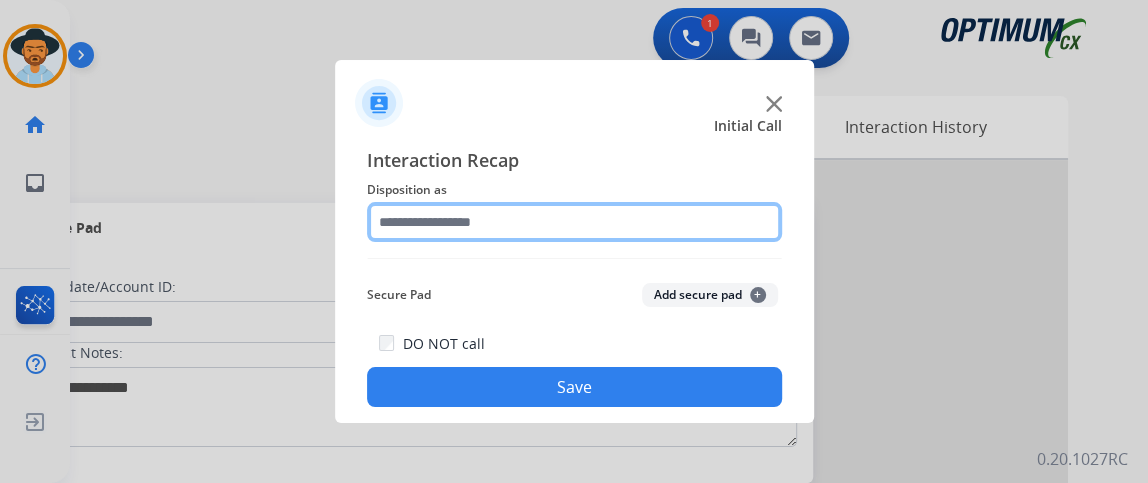 click 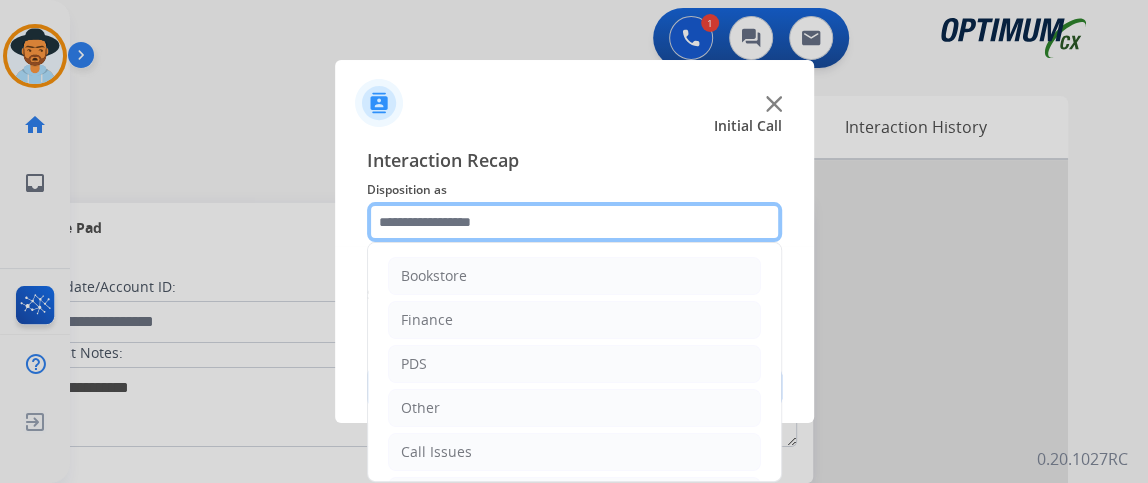scroll, scrollTop: 131, scrollLeft: 0, axis: vertical 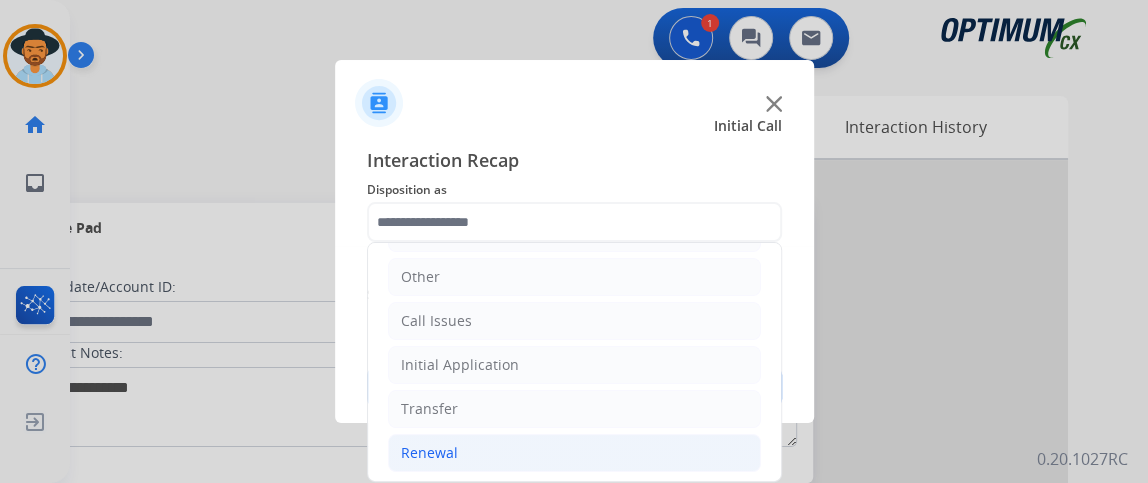 click on "Renewal" 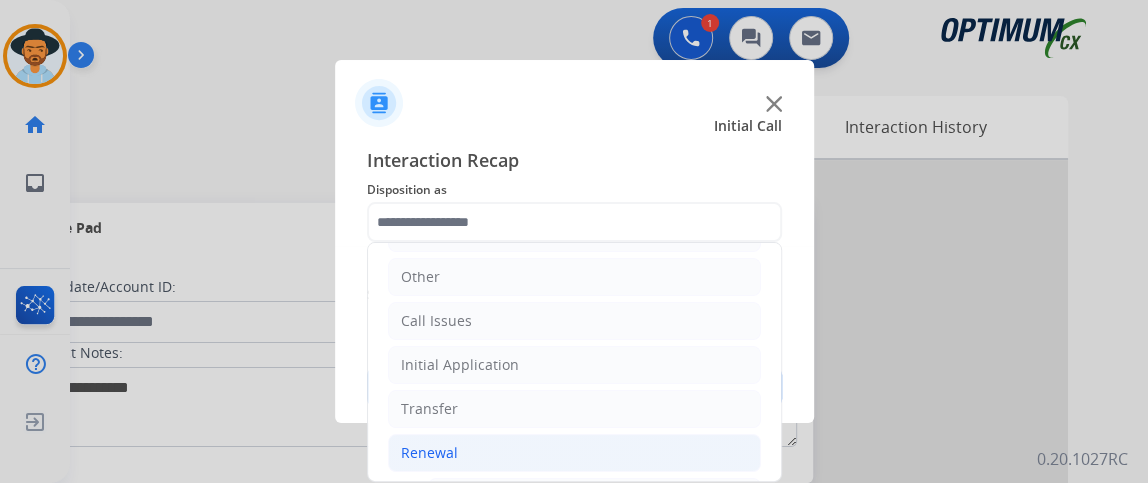 drag, startPoint x: 762, startPoint y: 315, endPoint x: 788, endPoint y: 432, distance: 119.85408 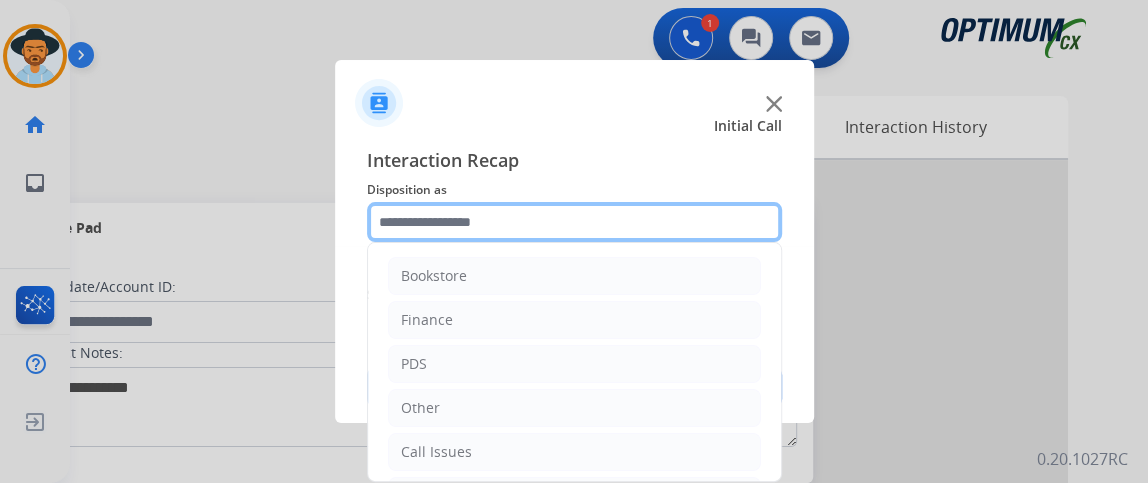 click 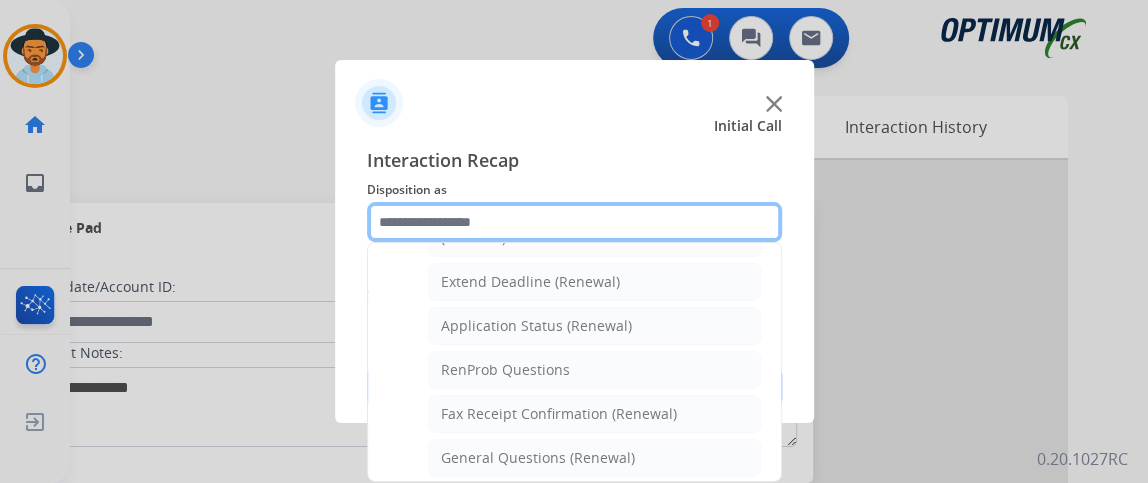 scroll, scrollTop: 665, scrollLeft: 0, axis: vertical 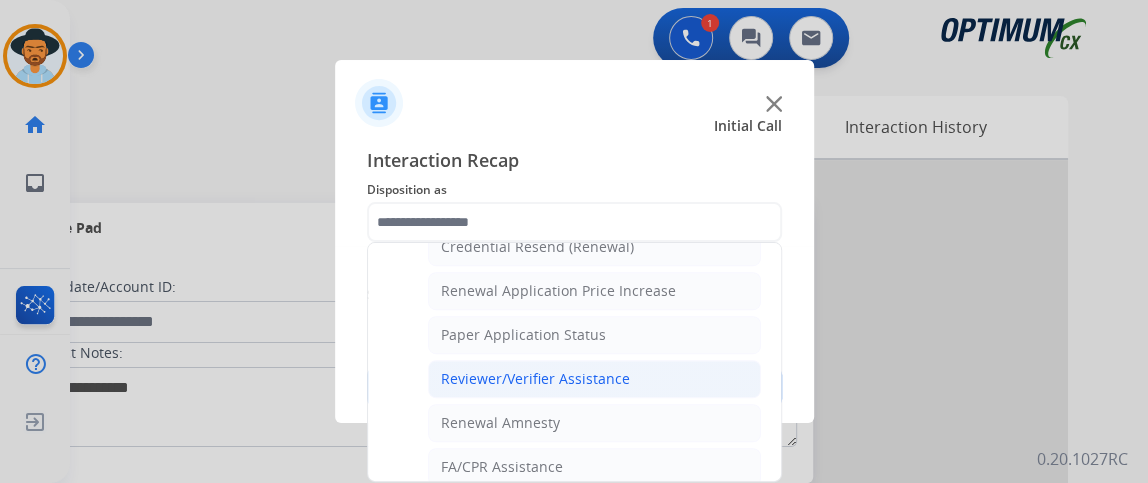 click on "Reviewer/Verifier Assistance" 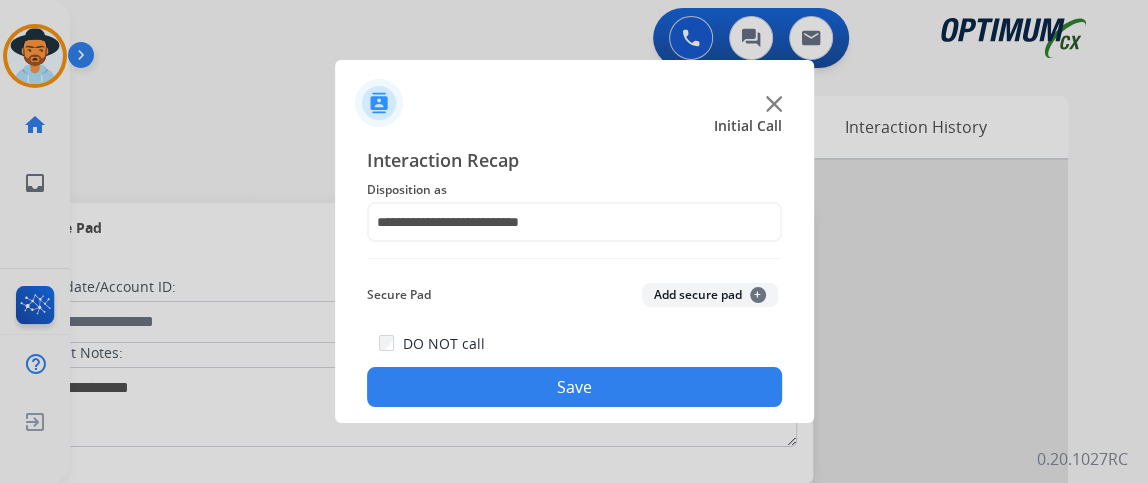 click on "Save" 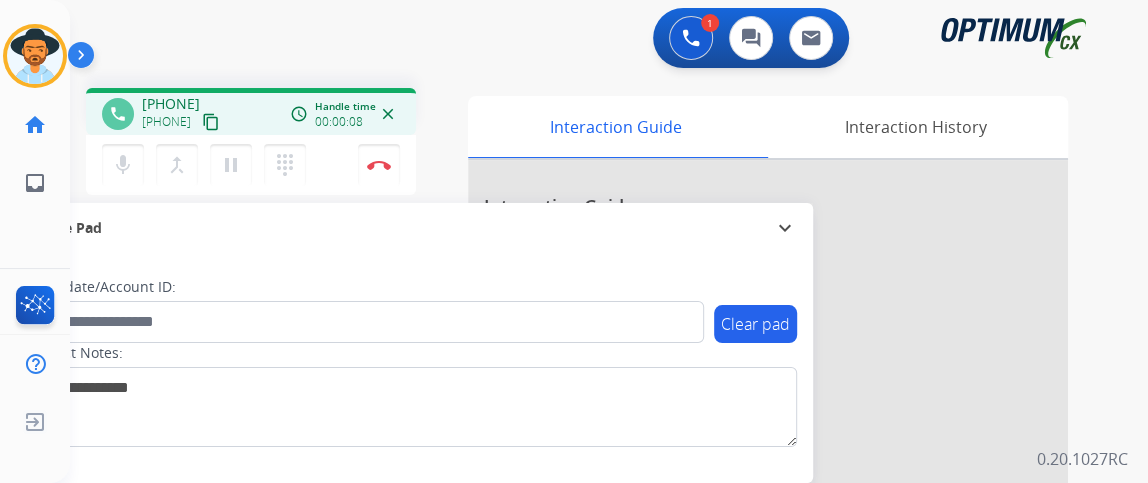 click on "content_copy" at bounding box center (211, 122) 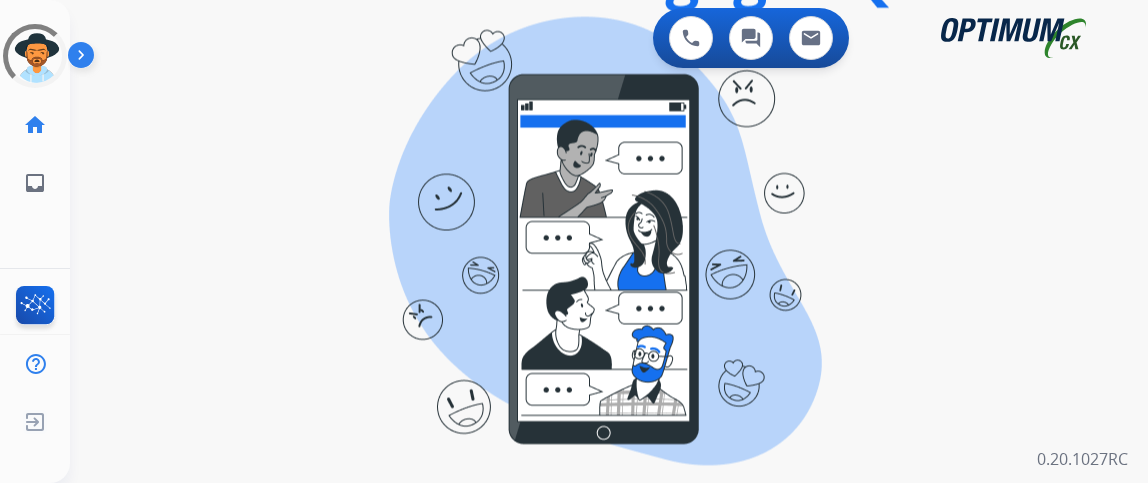scroll, scrollTop: 0, scrollLeft: 0, axis: both 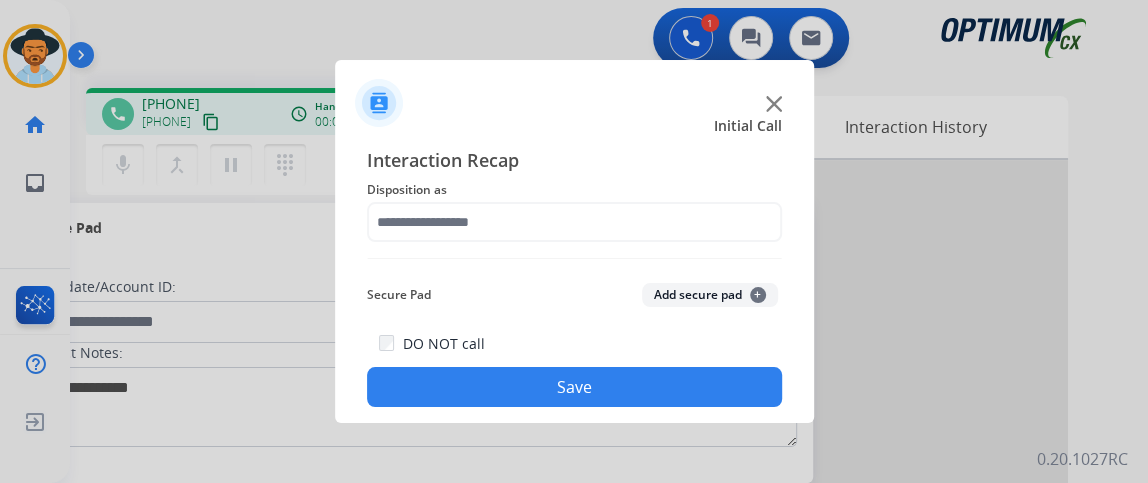 click on "Interaction Recap Disposition as    Secure Pad  Add secure pad  +  DO NOT call  Save" 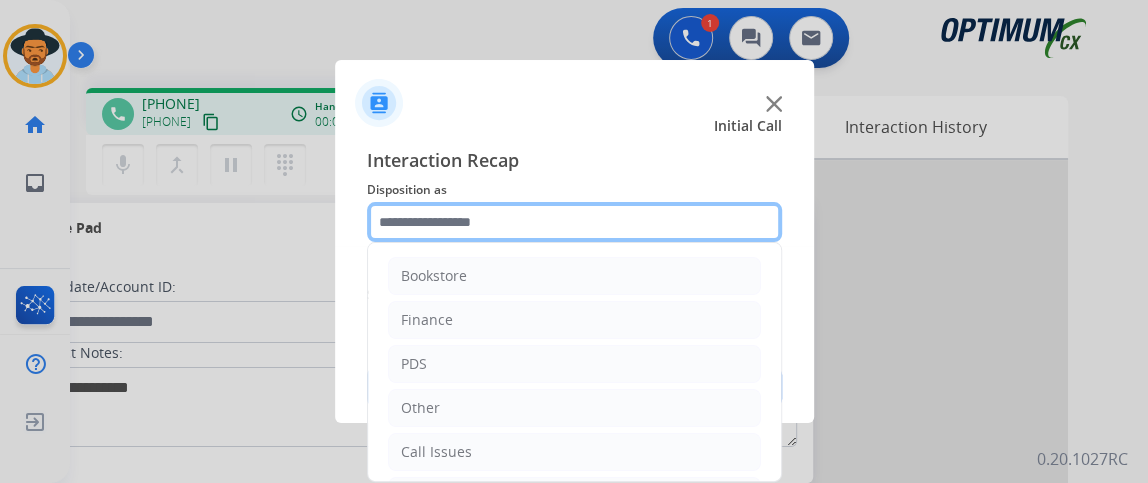 click 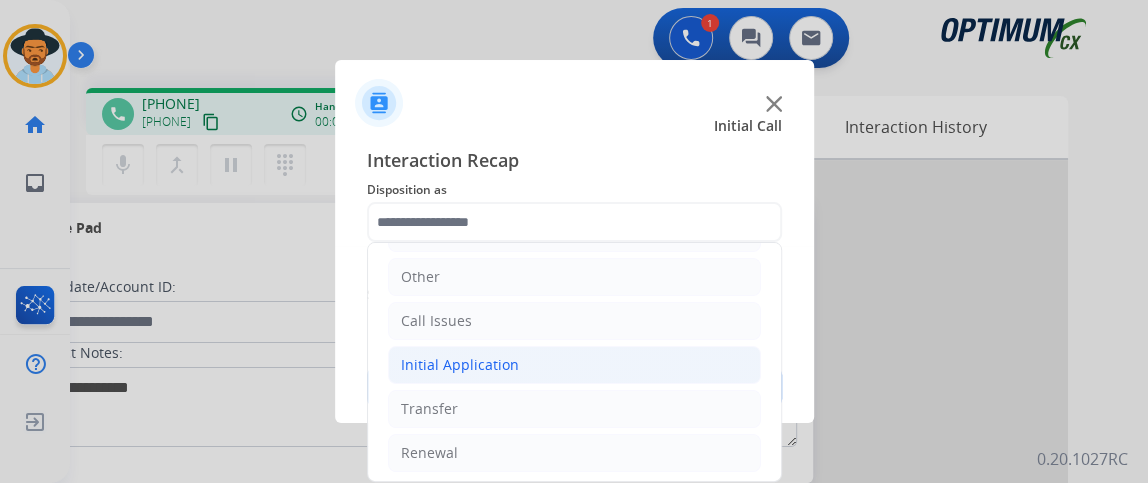 click on "Initial Application" 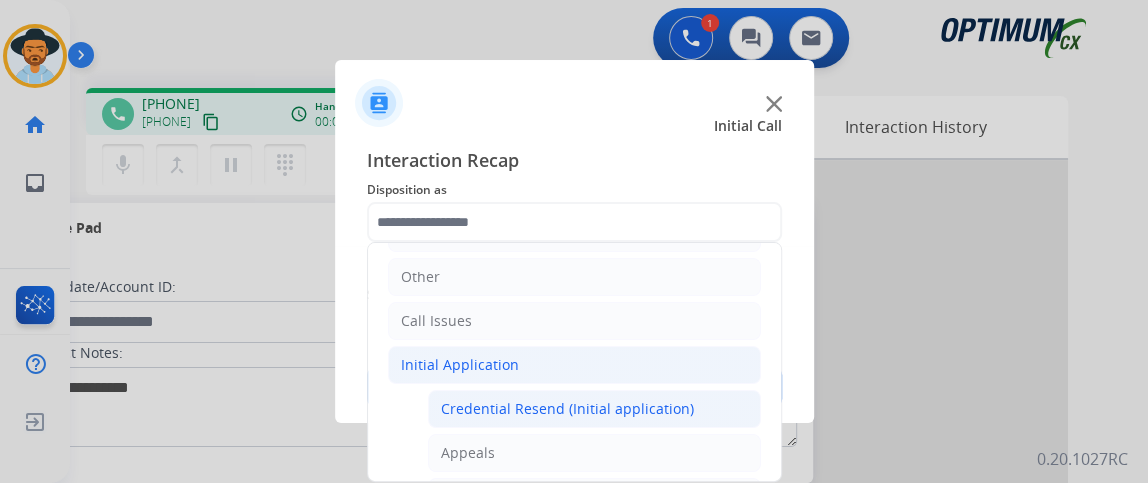 click on "Credential Resend (Initial application)" 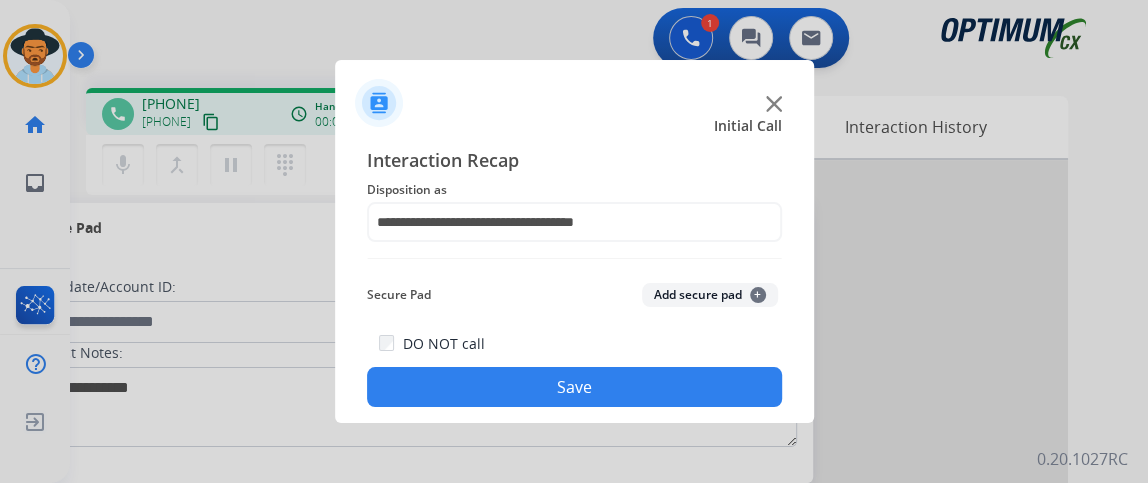 click on "Save" 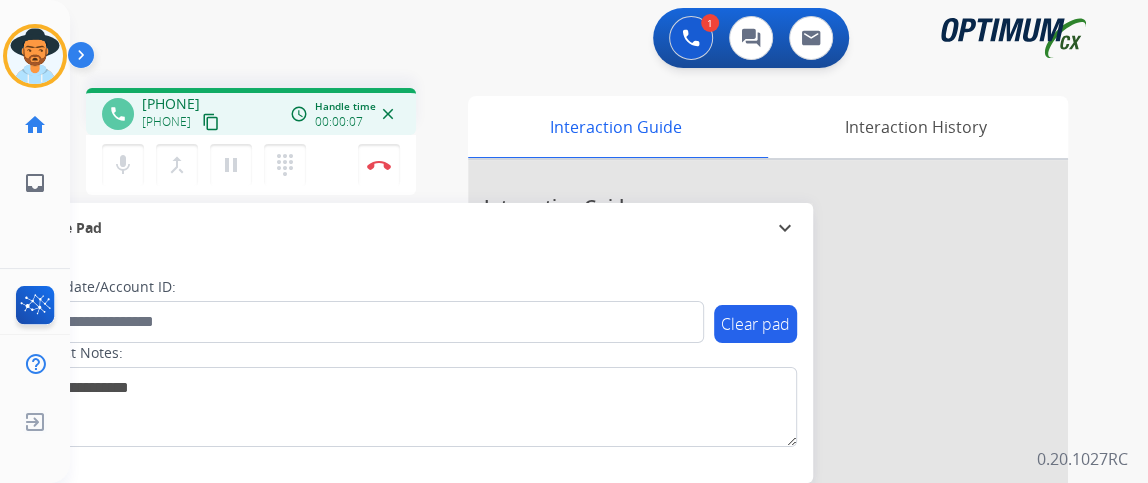 click on "content_copy" at bounding box center [211, 122] 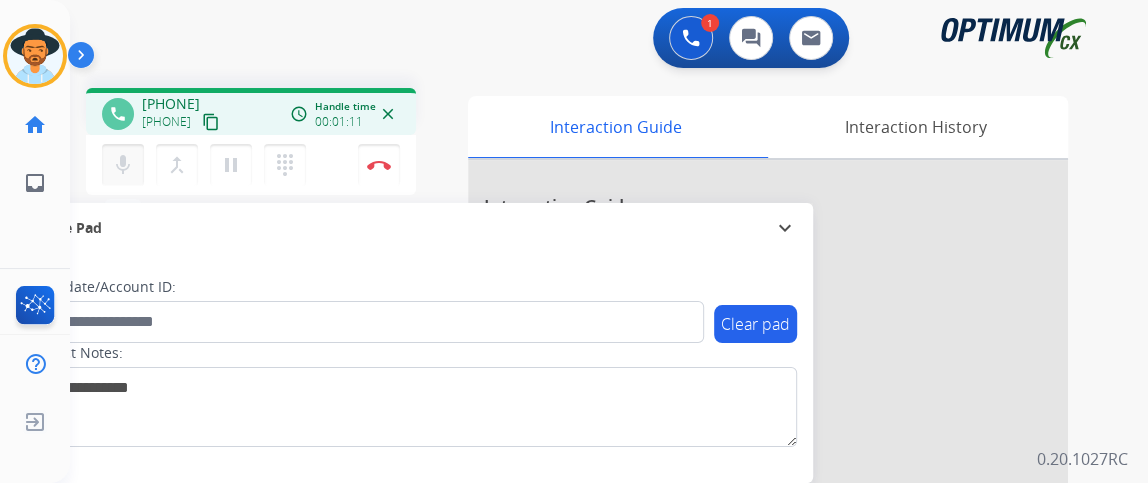 click on "mic" at bounding box center [123, 165] 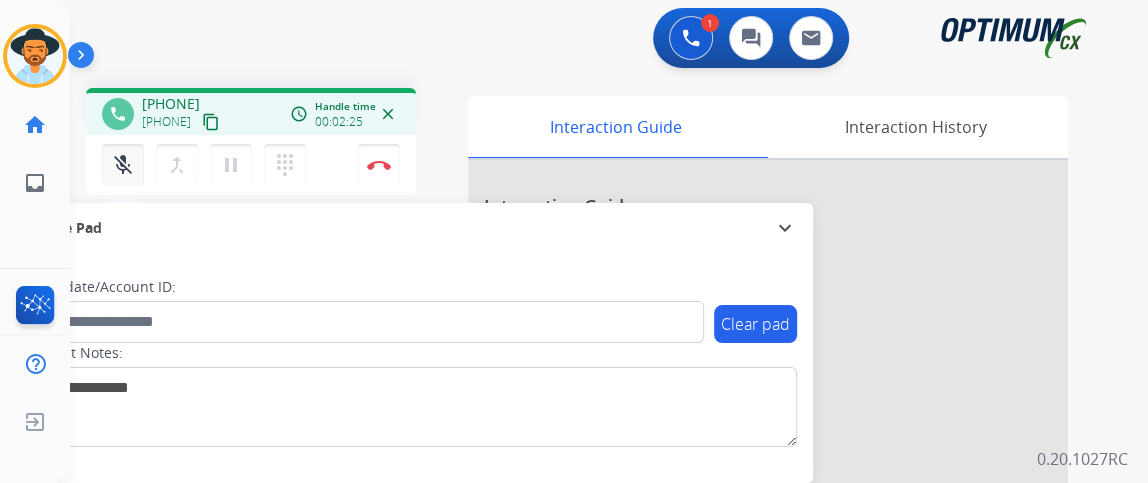 click on "mic_off" at bounding box center [123, 165] 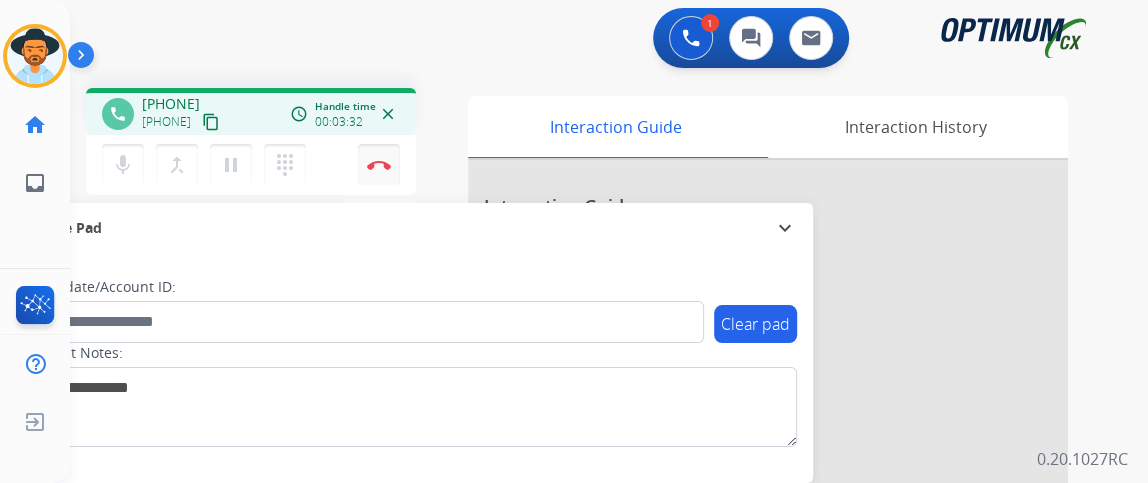 click on "Disconnect" at bounding box center [379, 165] 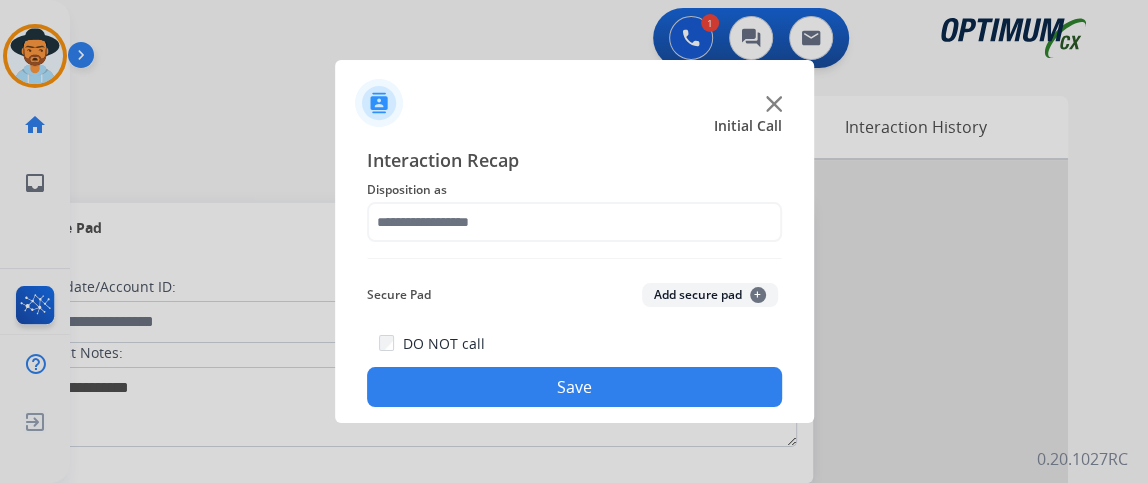 click on "Interaction Recap Disposition as    Secure Pad  Add secure pad  +  DO NOT call  Save" 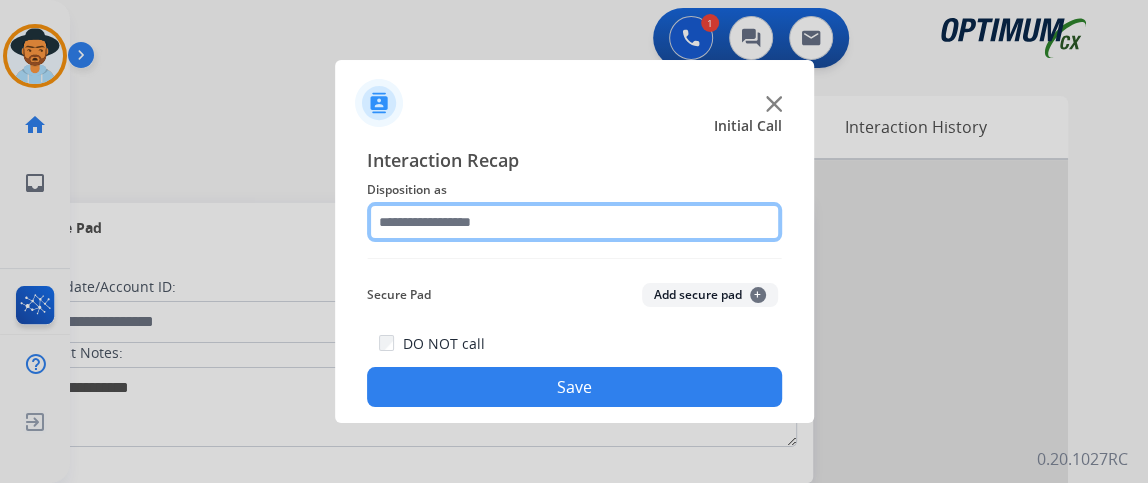 click 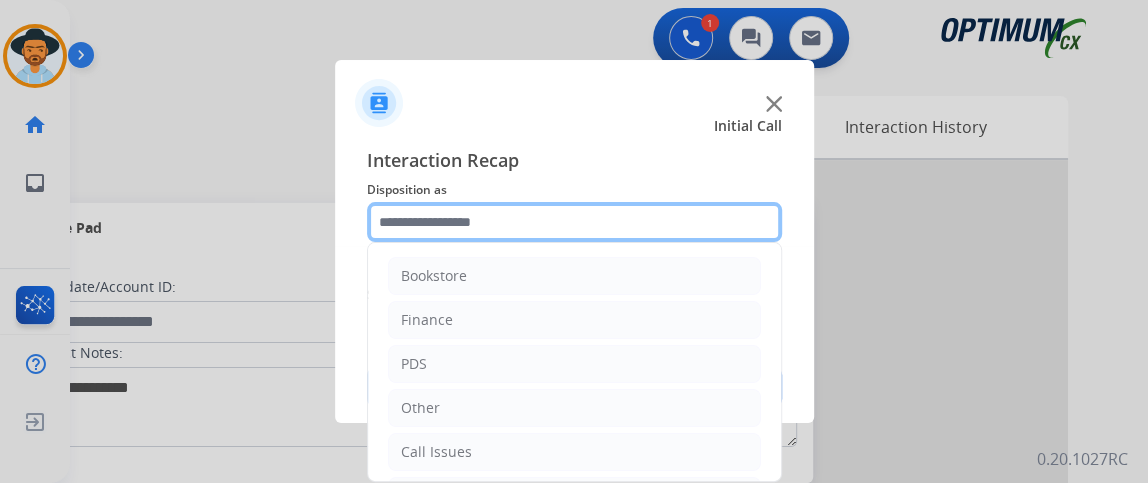 scroll, scrollTop: 131, scrollLeft: 0, axis: vertical 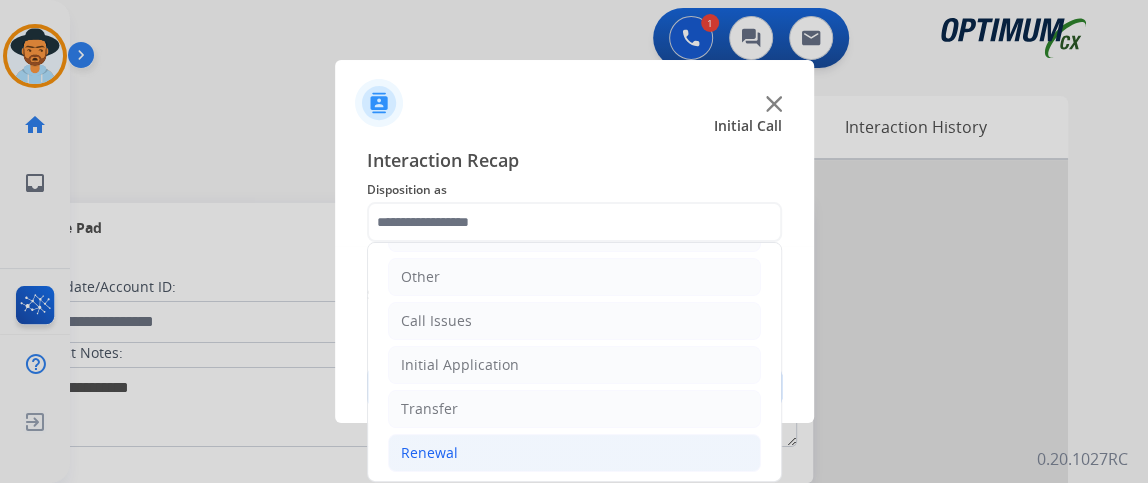click on "Renewal" 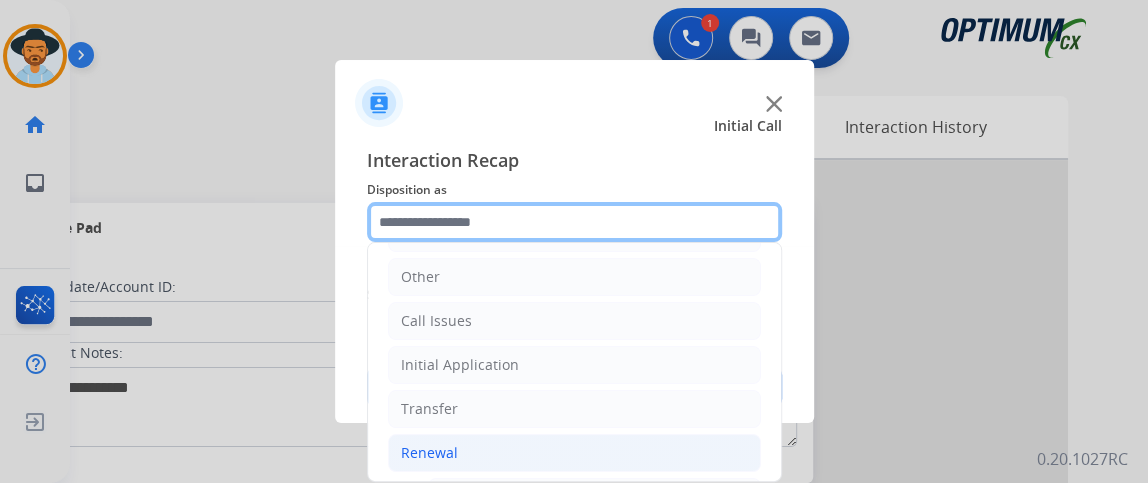 scroll, scrollTop: 341, scrollLeft: 0, axis: vertical 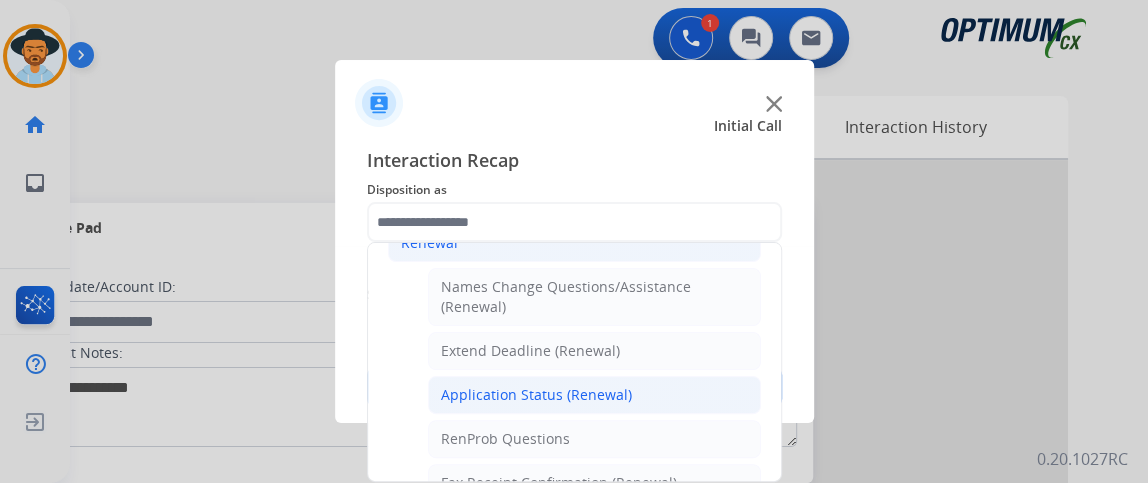 click on "Application Status (Renewal)" 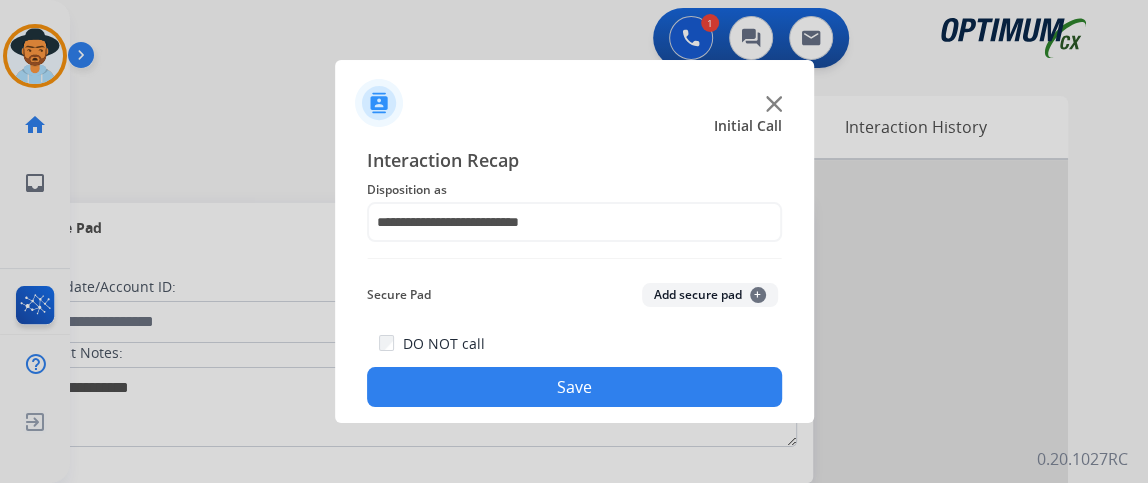 click on "Save" 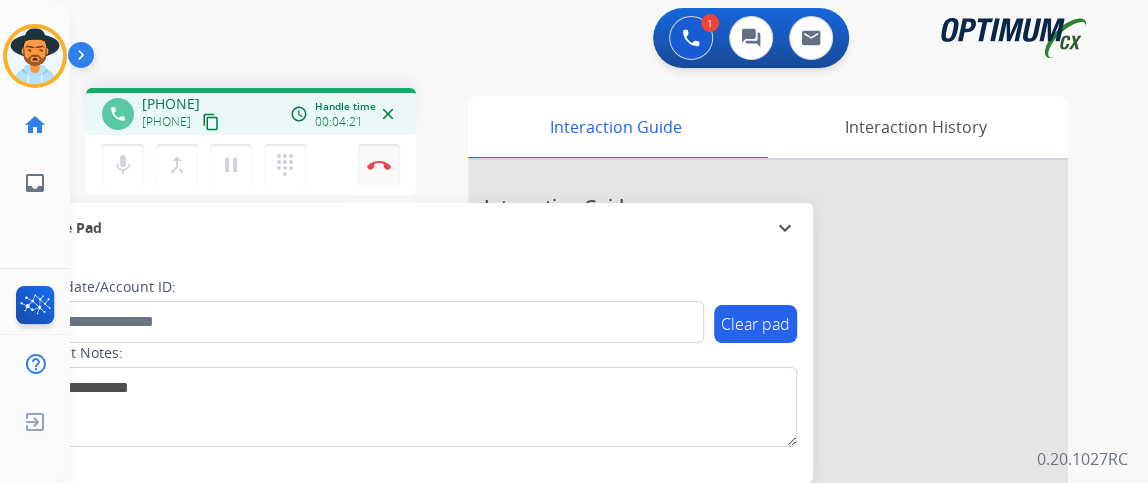 click on "Disconnect" at bounding box center [379, 165] 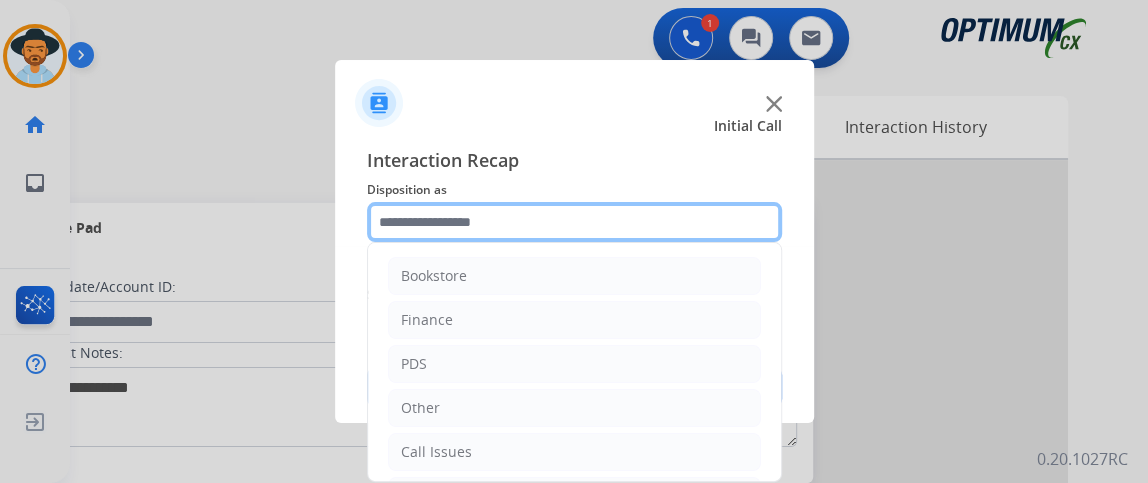 click 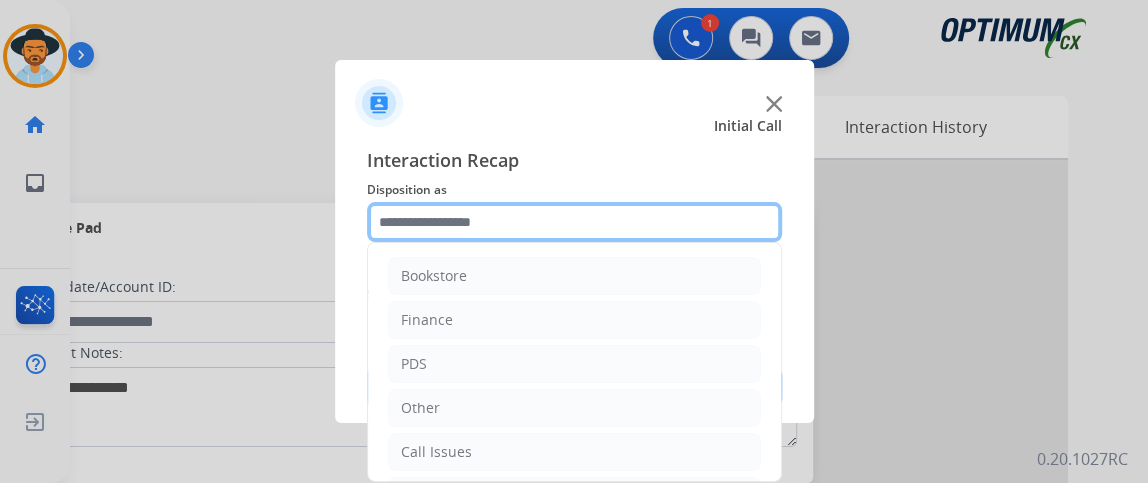 scroll, scrollTop: 131, scrollLeft: 0, axis: vertical 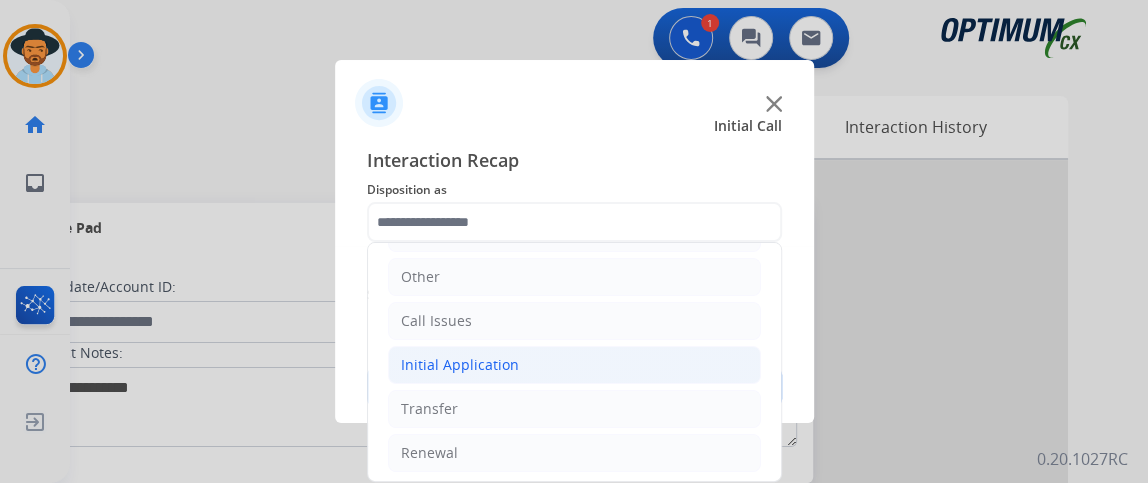 click on "Initial Application" 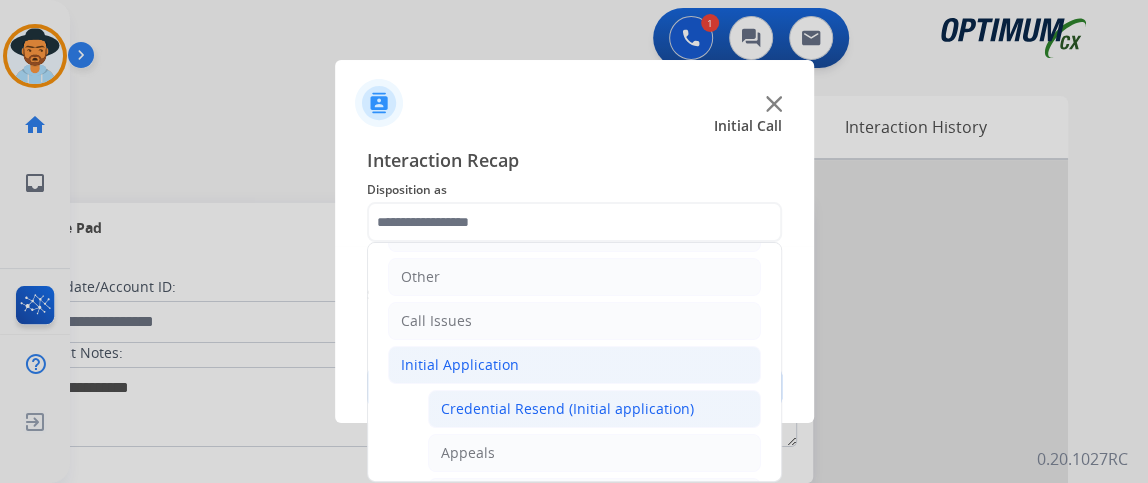 click on "Credential Resend (Initial application)" 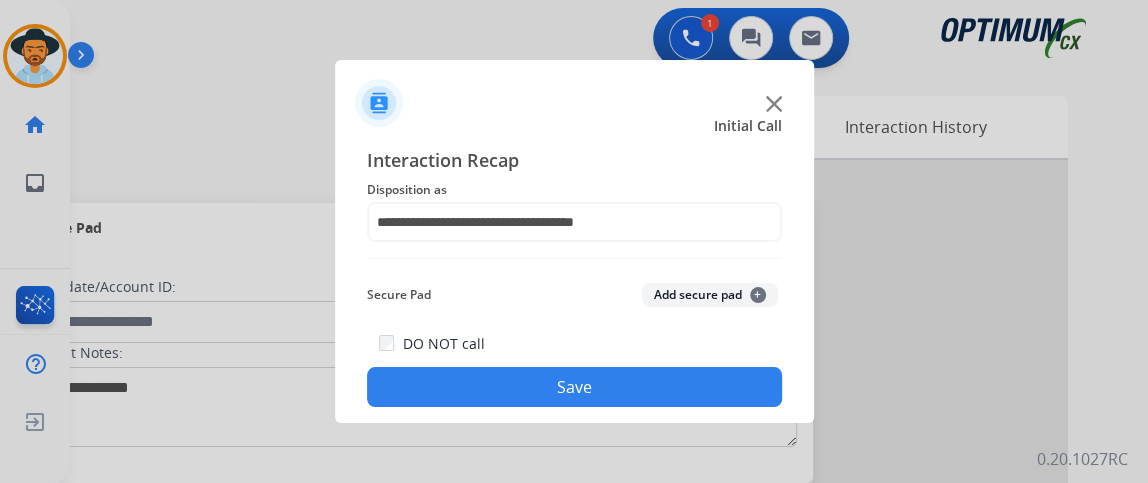 click on "Save" 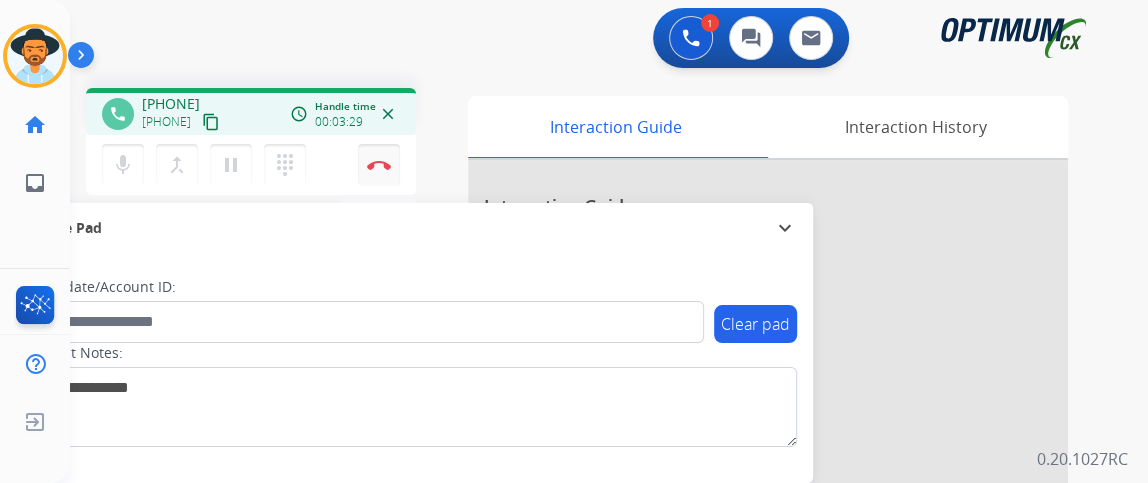 click on "Disconnect" at bounding box center [379, 165] 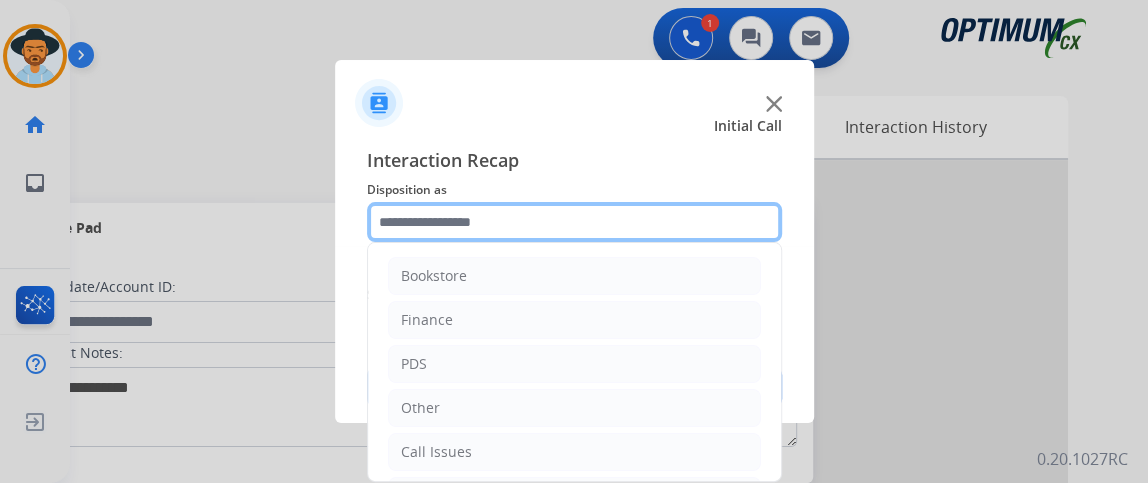 click 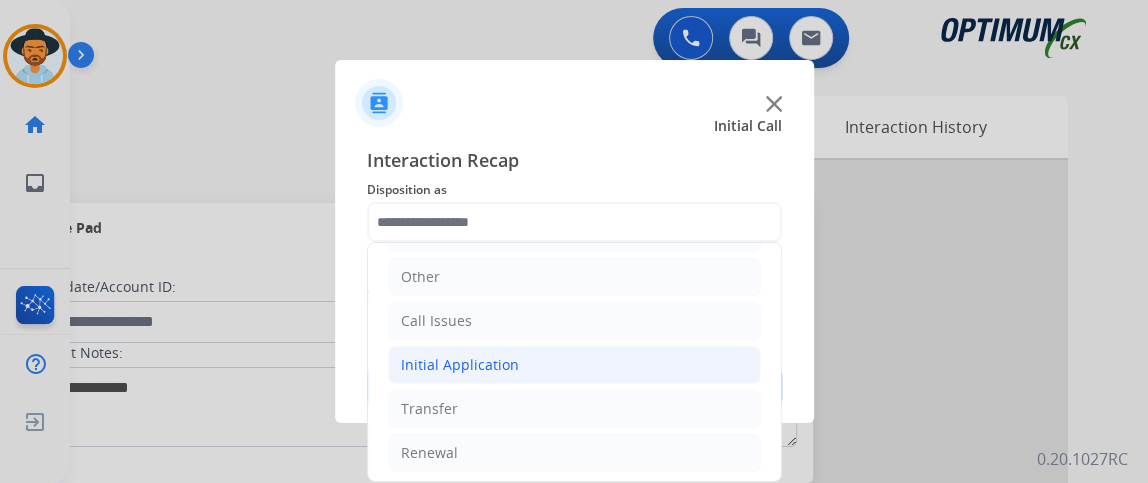 click on "Initial Application" 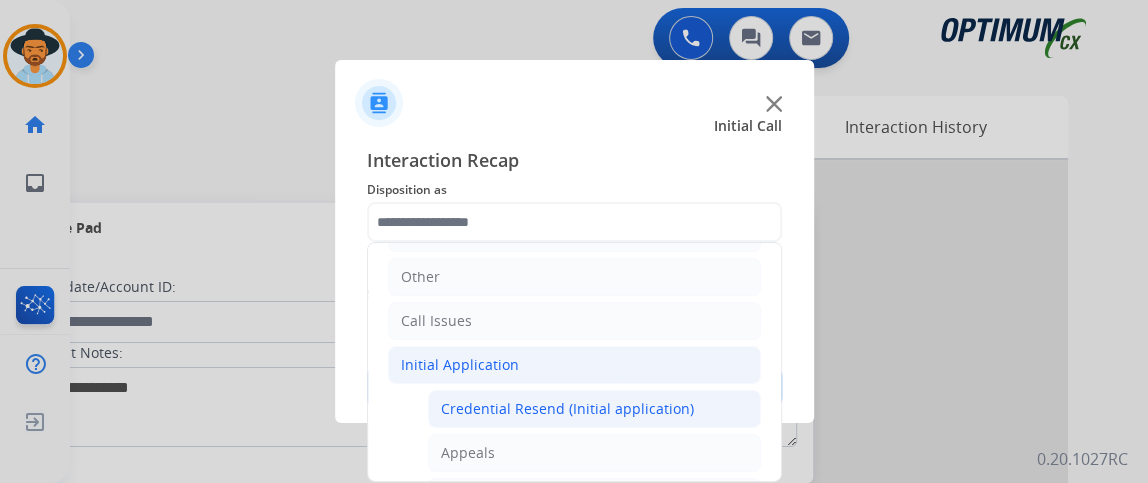 click on "Credential Resend (Initial application)" 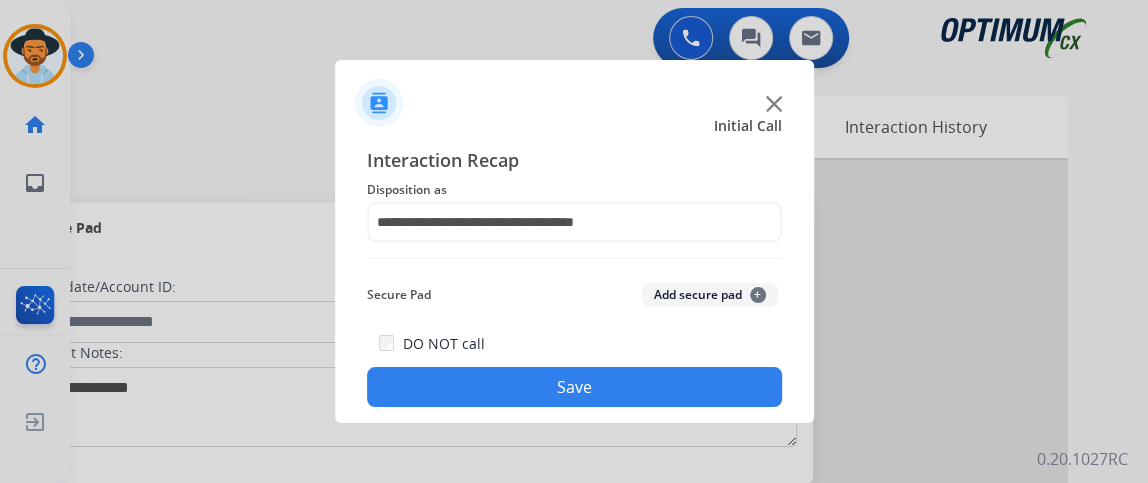 click on "**********" 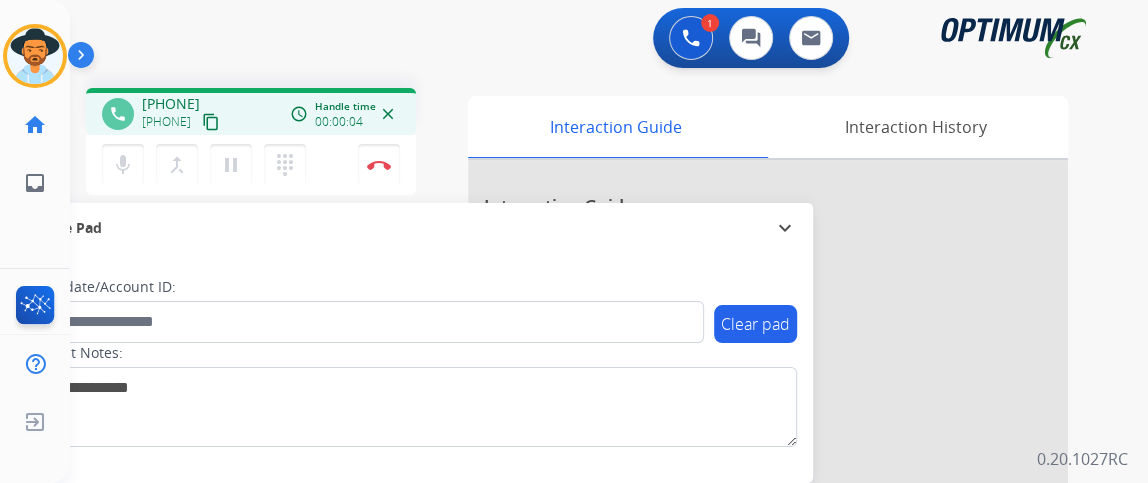 click on "content_copy" at bounding box center (211, 122) 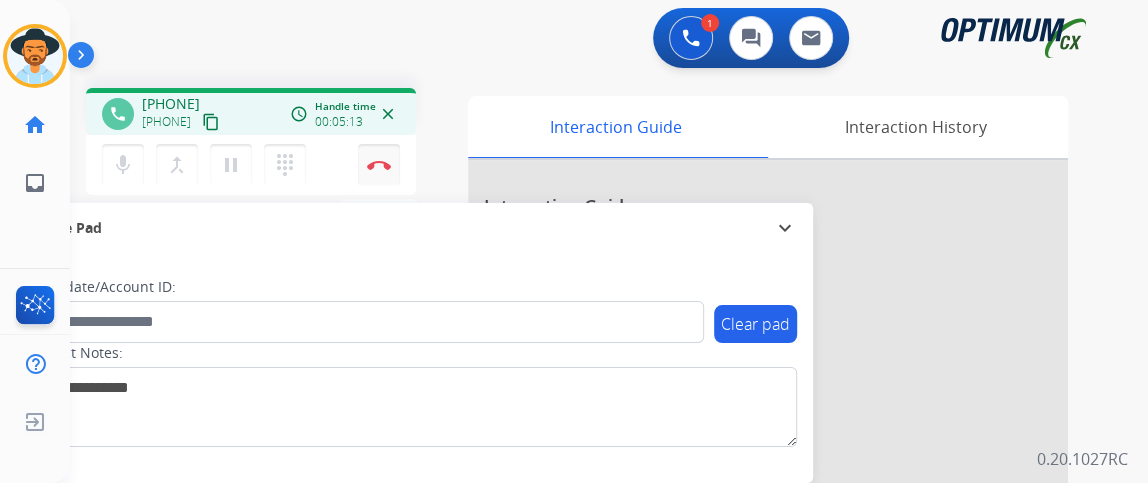 click on "Disconnect" at bounding box center (379, 165) 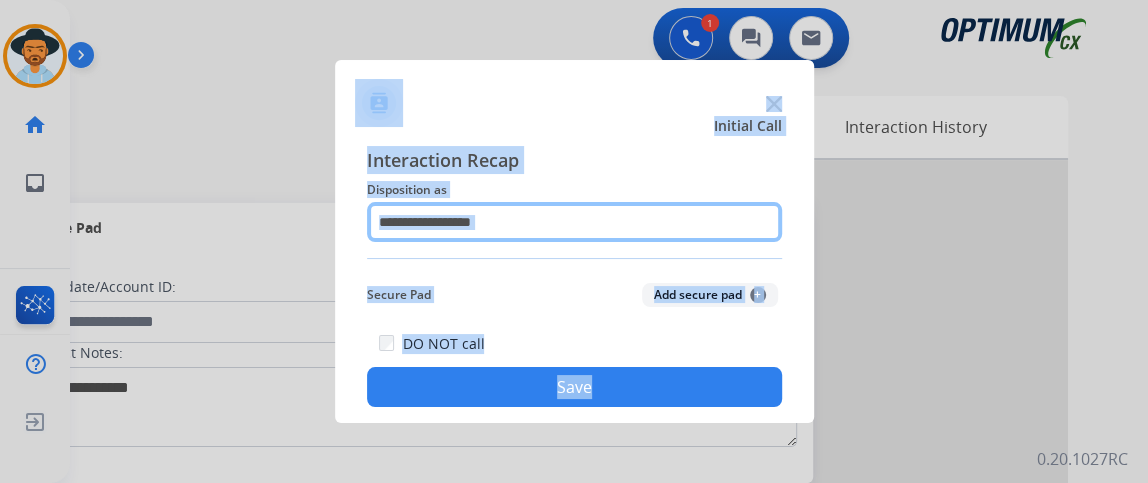 click 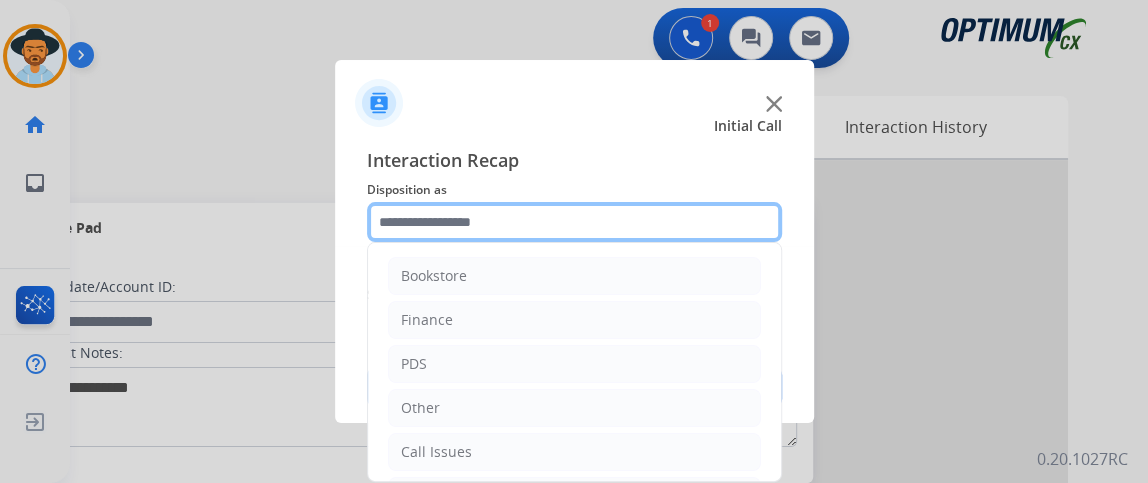 scroll, scrollTop: 131, scrollLeft: 0, axis: vertical 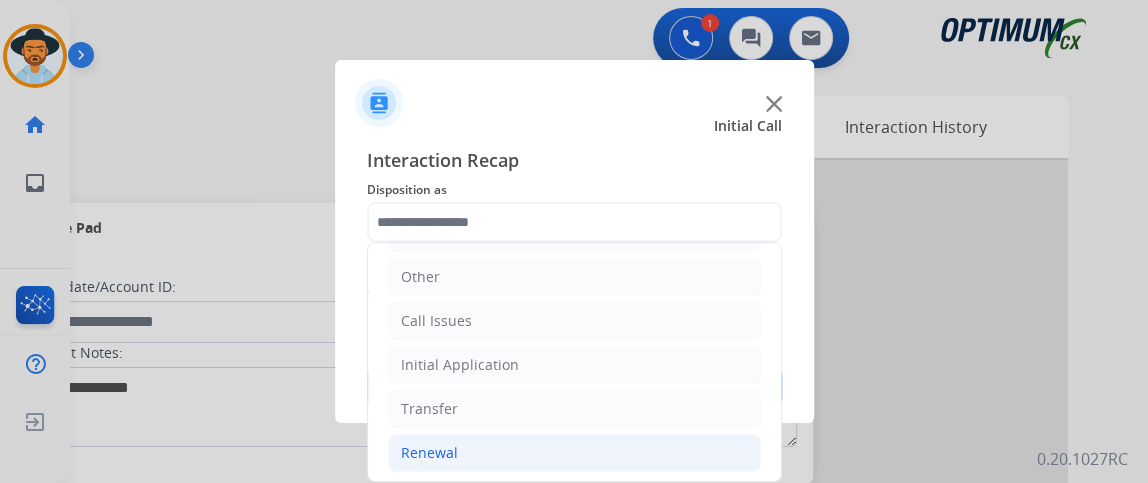 click on "Renewal" 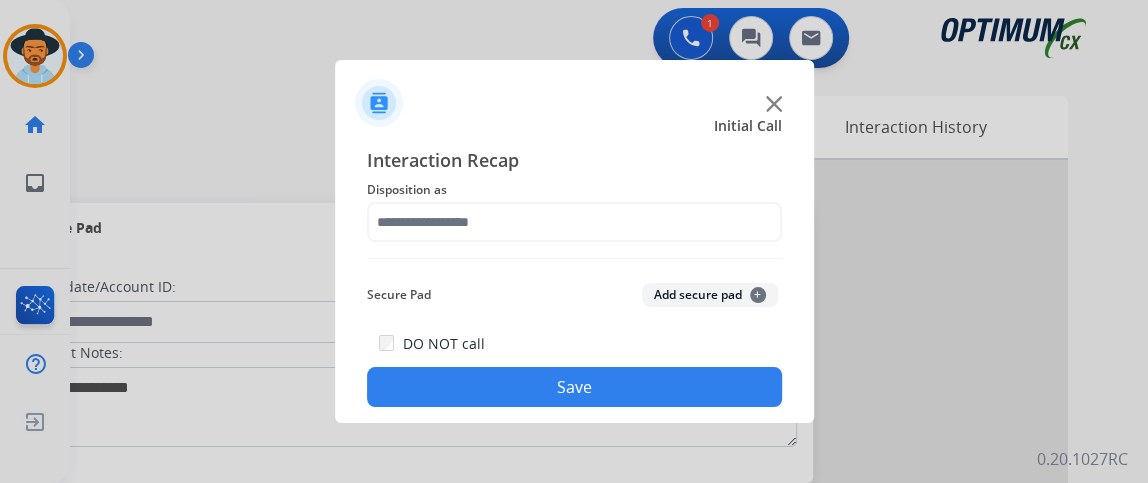 click on "Interaction Recap Disposition as    Secure Pad  Add secure pad  +  DO NOT call  Save" 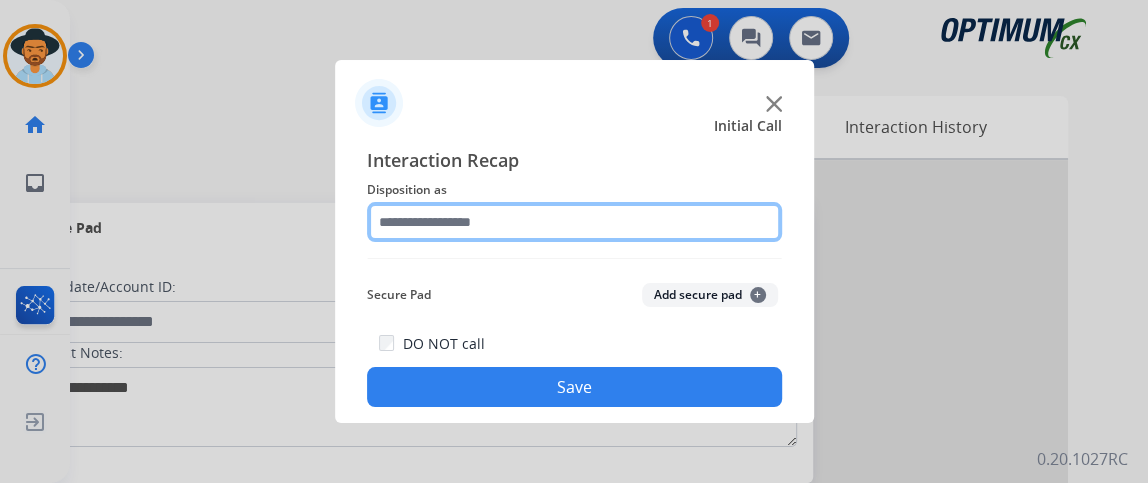 click 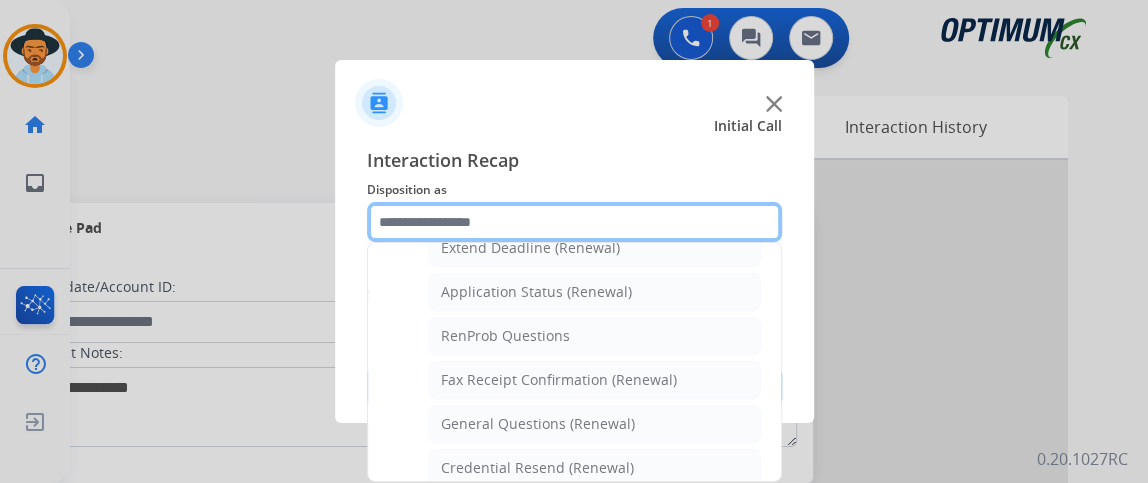 scroll, scrollTop: 473, scrollLeft: 0, axis: vertical 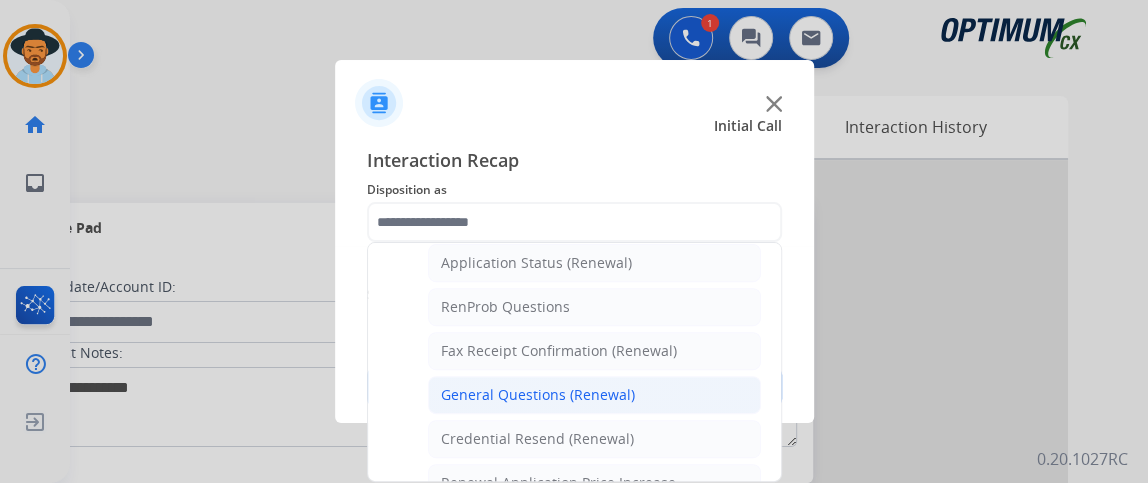 click on "General Questions (Renewal)" 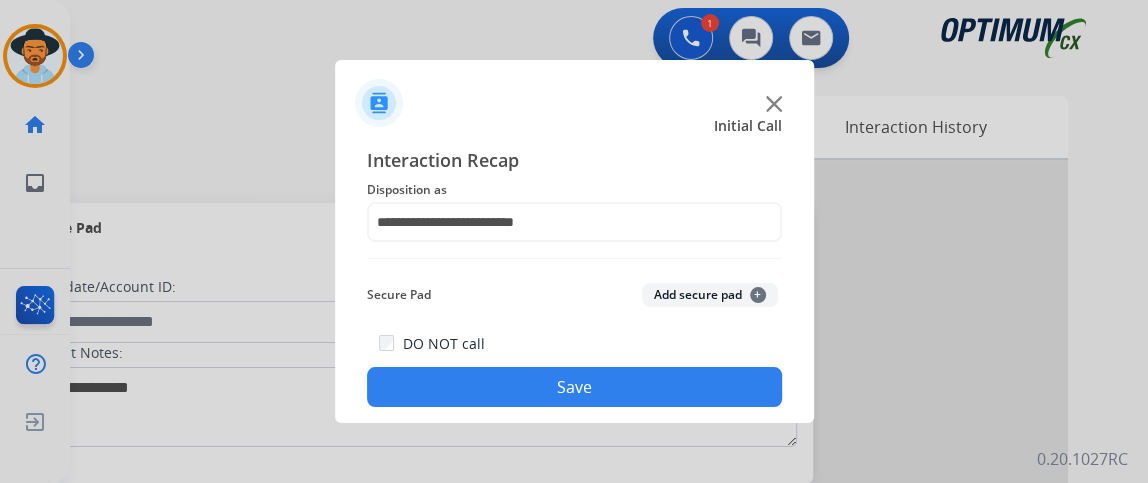 click on "Save" 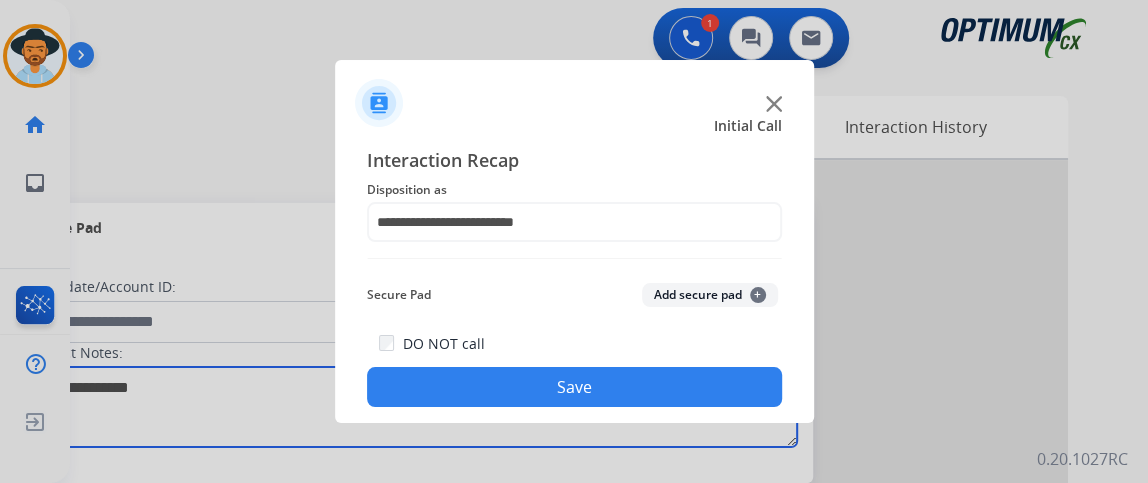 click at bounding box center (411, 407) 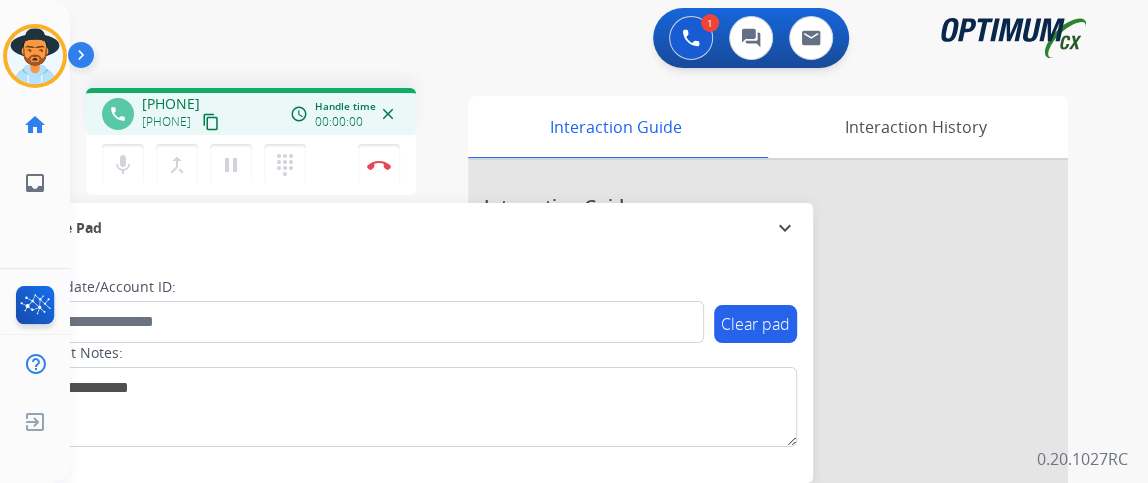 click on "content_copy" at bounding box center (211, 122) 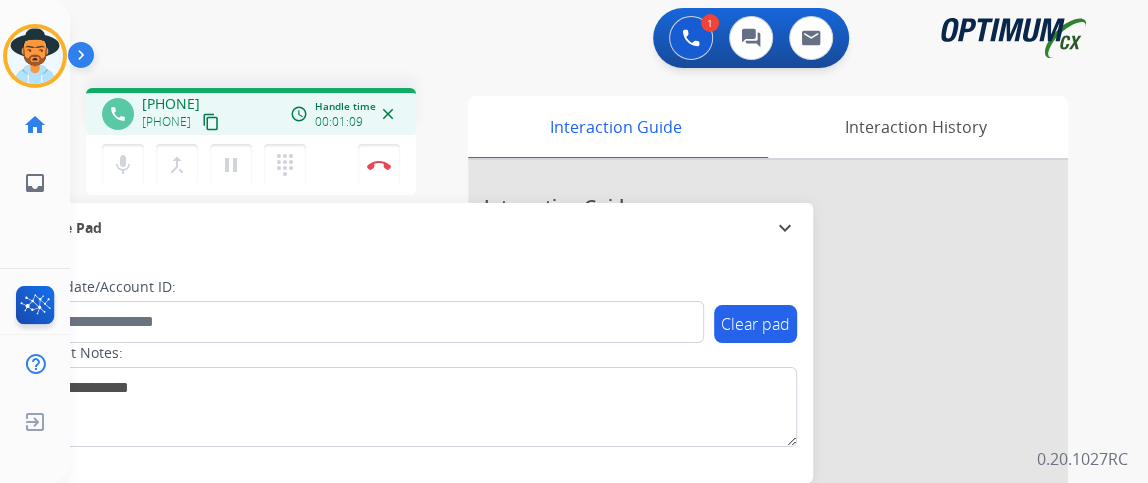 click on "content_copy" at bounding box center (211, 122) 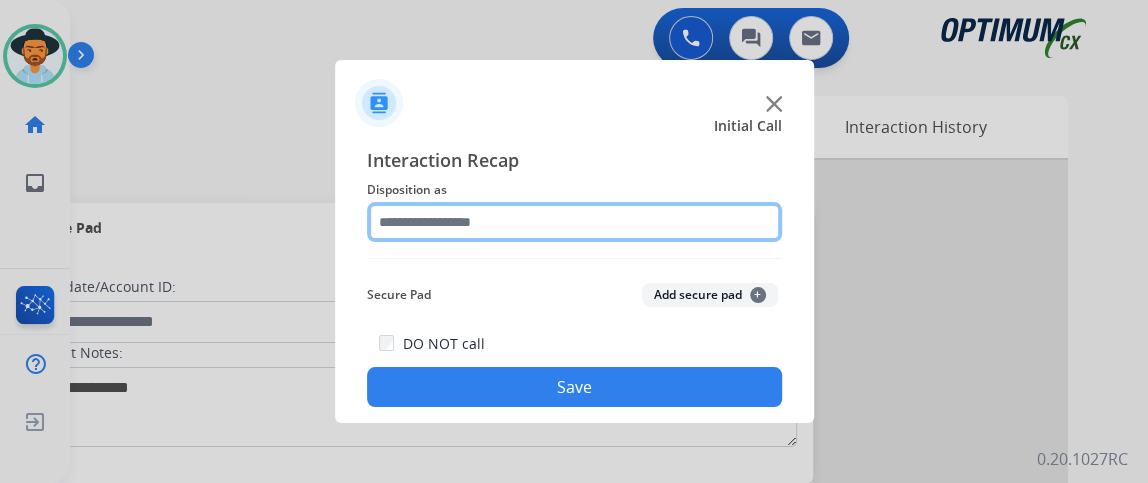 click 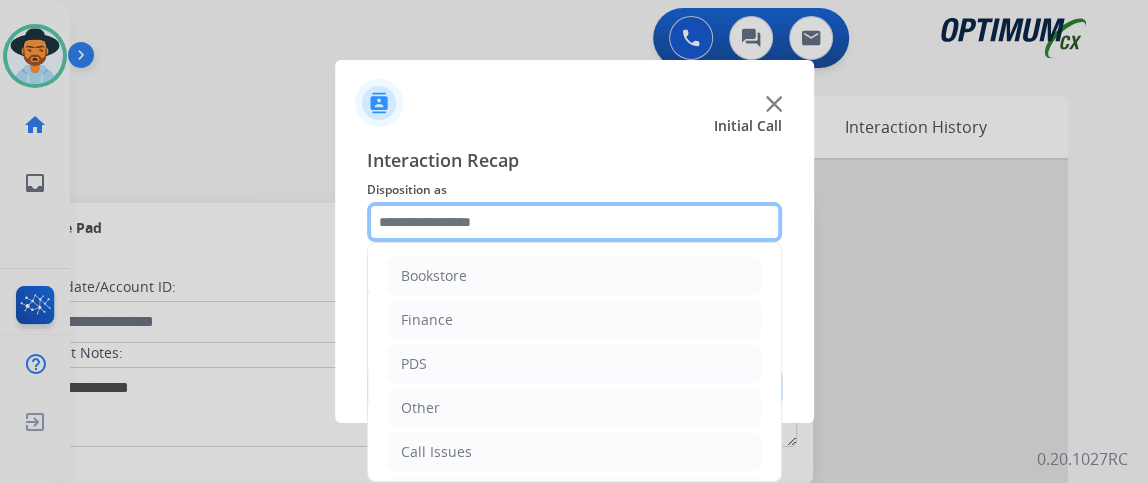 scroll, scrollTop: 131, scrollLeft: 0, axis: vertical 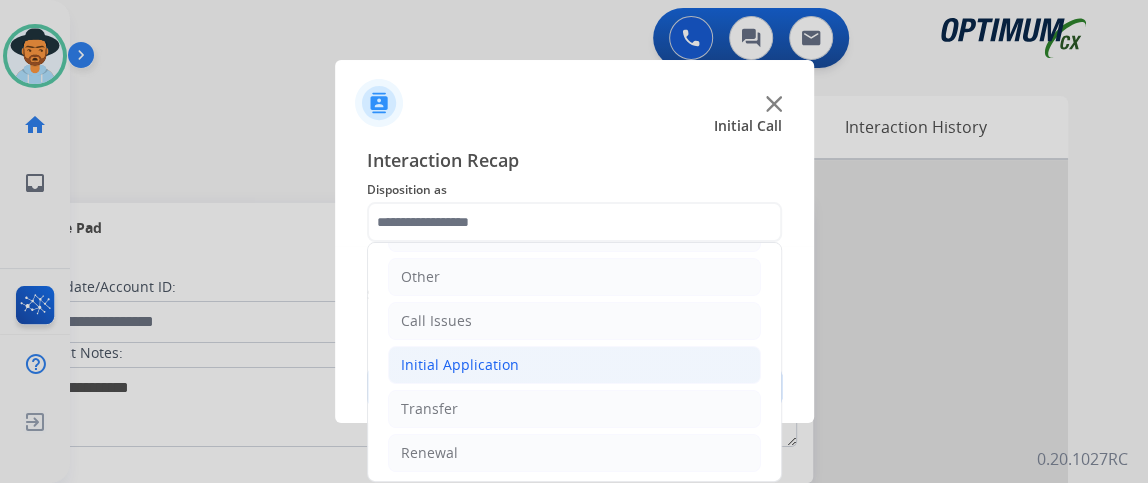 click on "Initial Application" 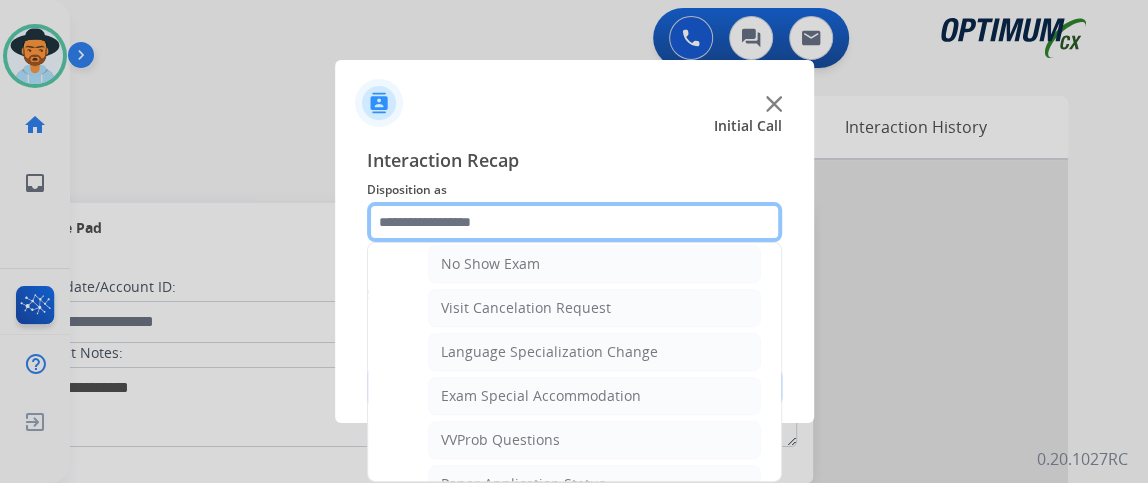 scroll, scrollTop: 0, scrollLeft: 0, axis: both 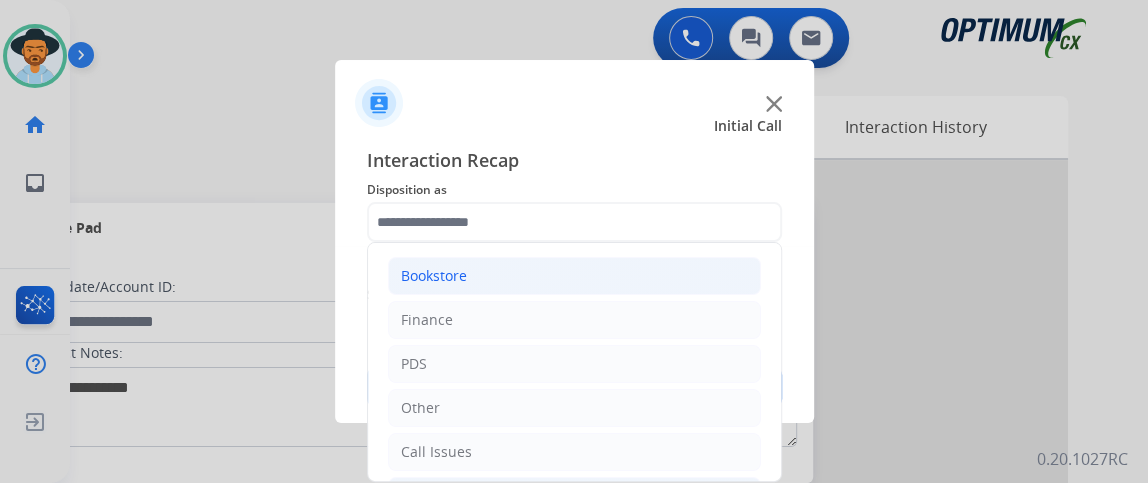 click on "Bookstore" 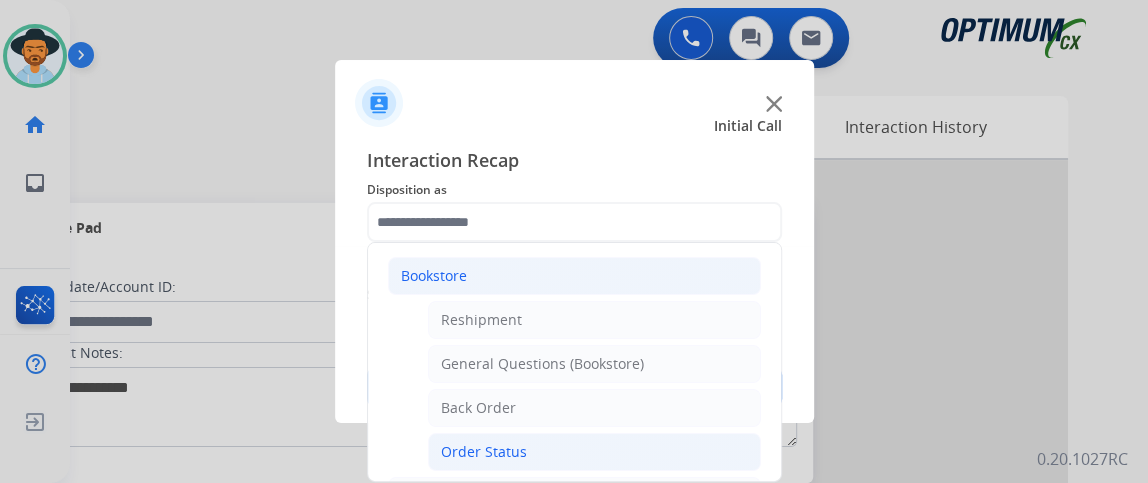 click on "Order Status" 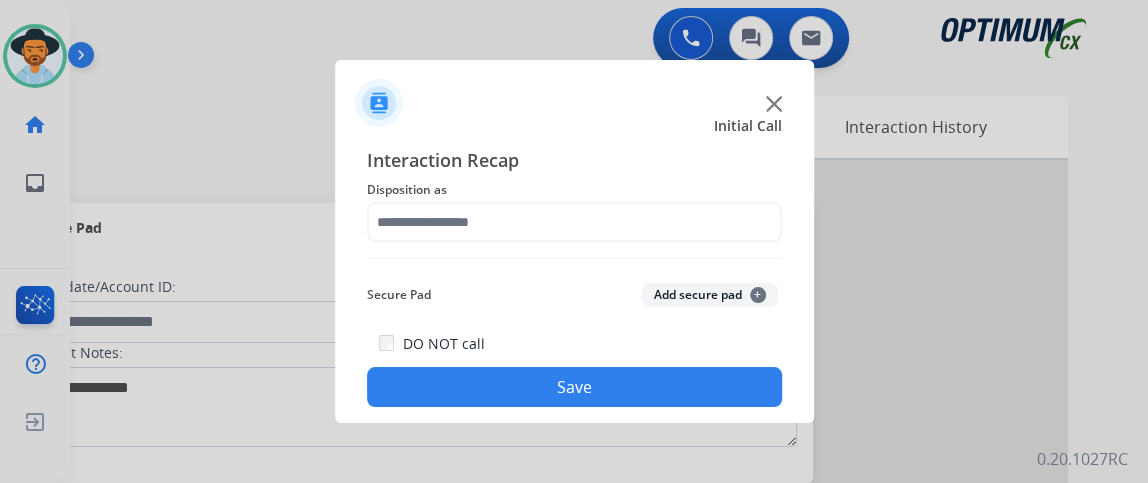 type on "**********" 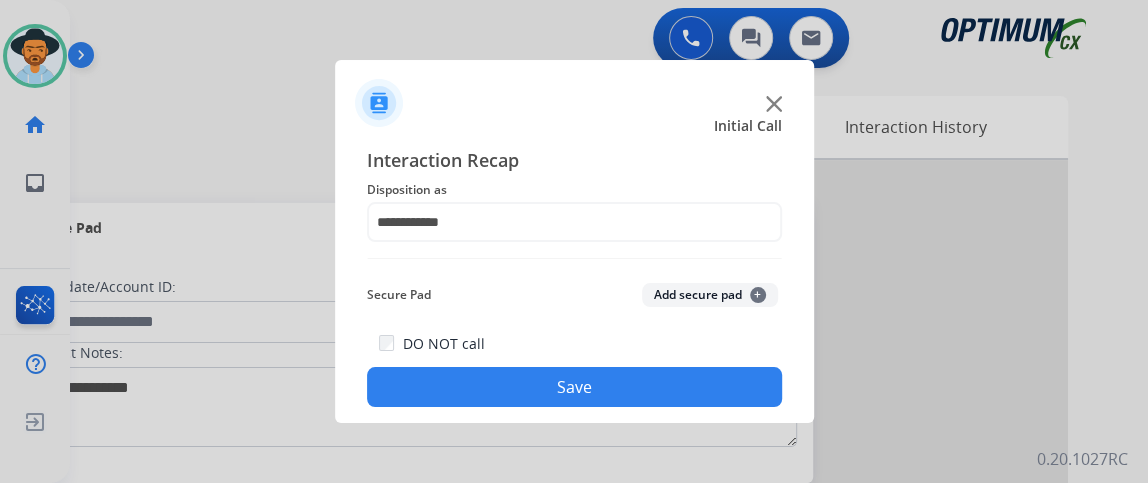 click on "Save" 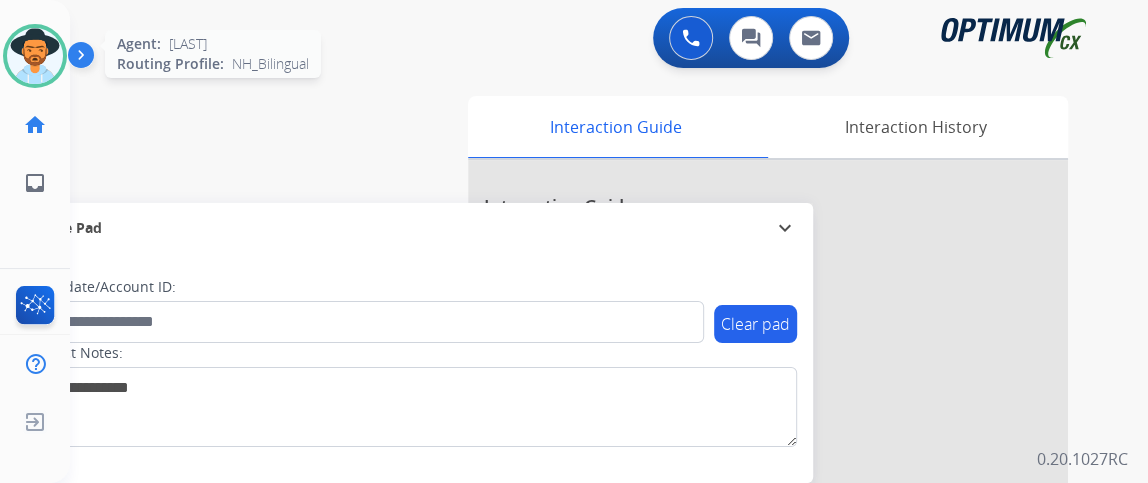 click at bounding box center [35, 56] 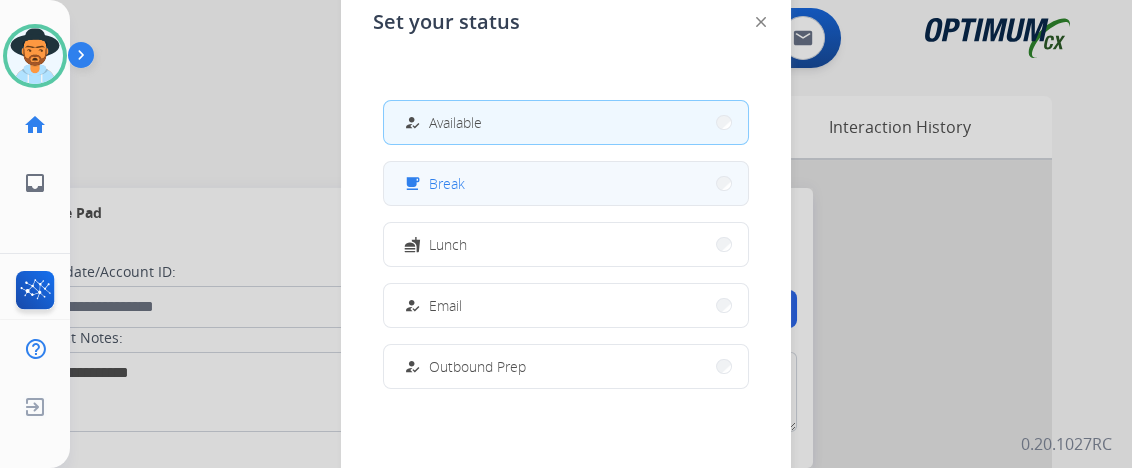 click on "free_breakfast Break" at bounding box center (566, 183) 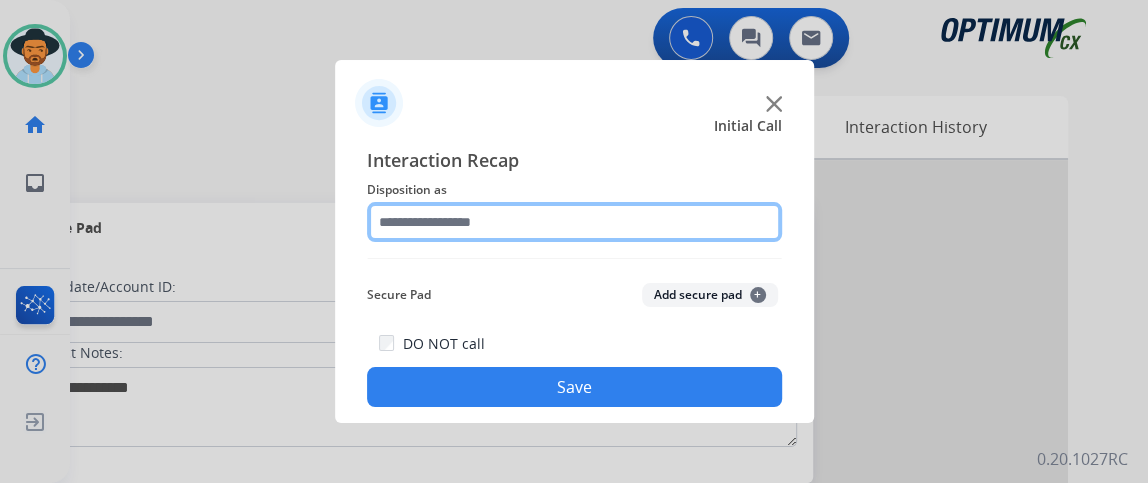 click 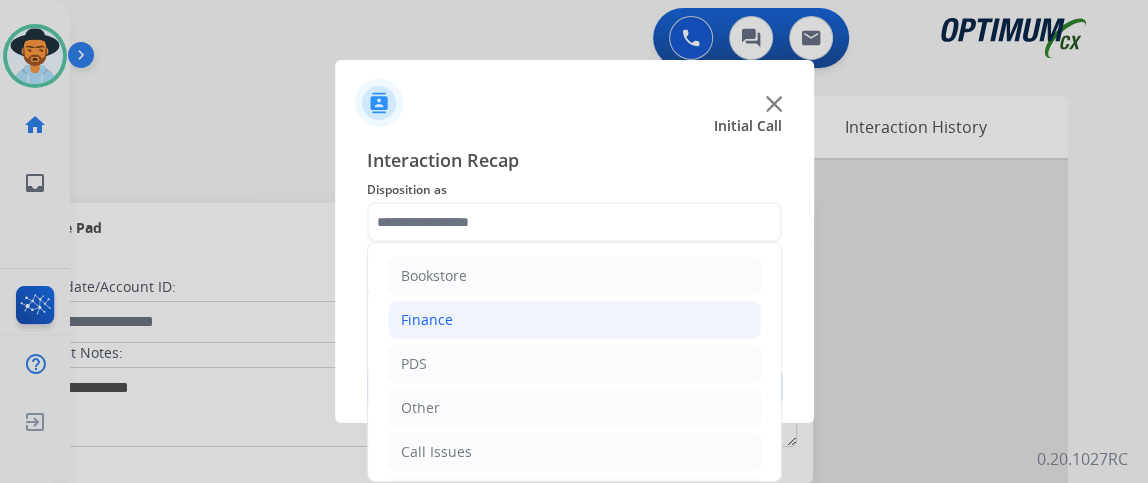 click on "Finance" 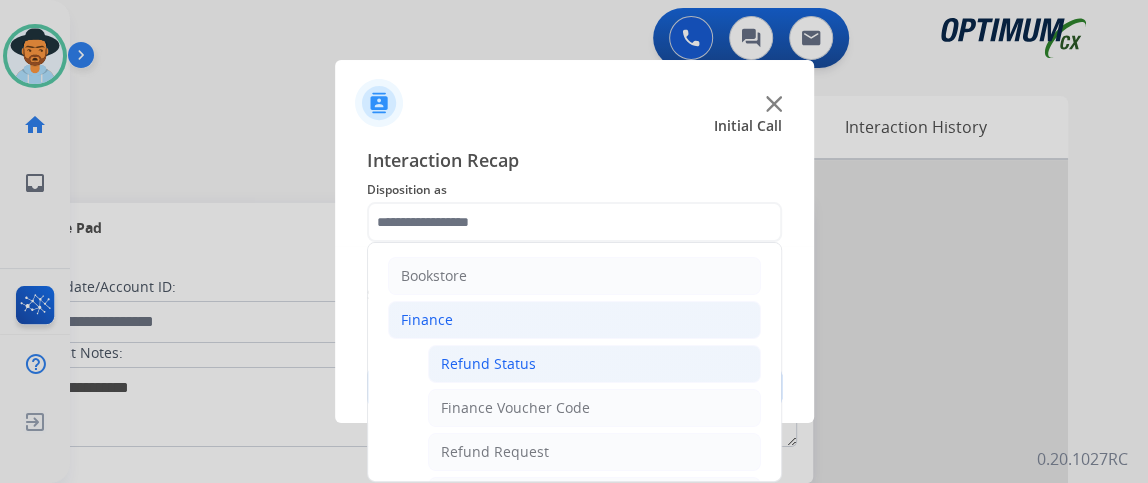 click on "Refund Status" 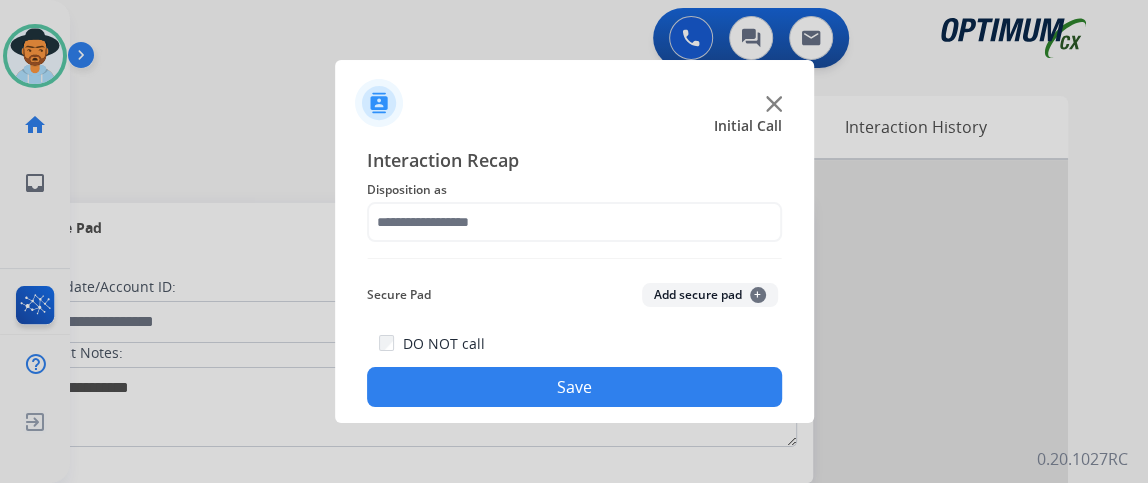 type on "**********" 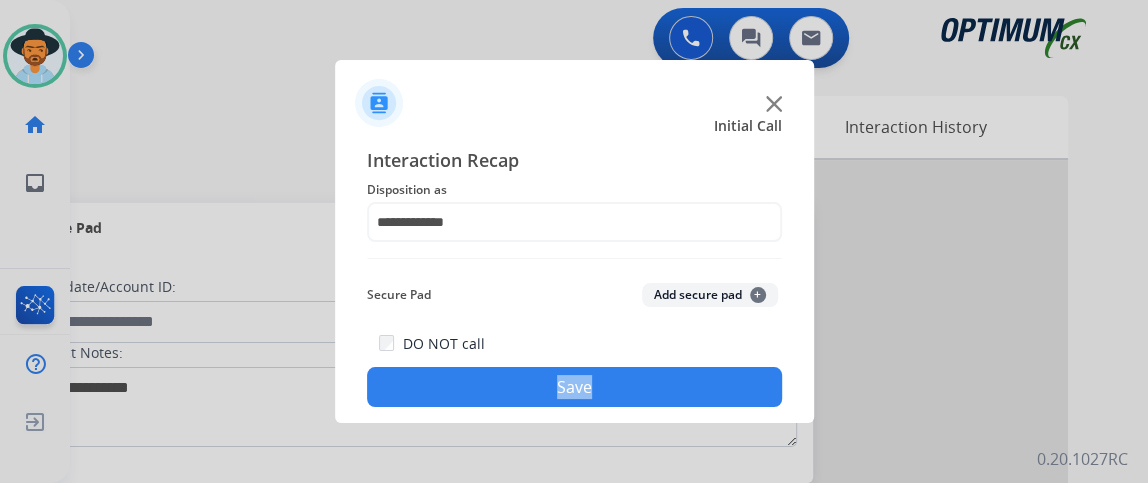 click on "Save" 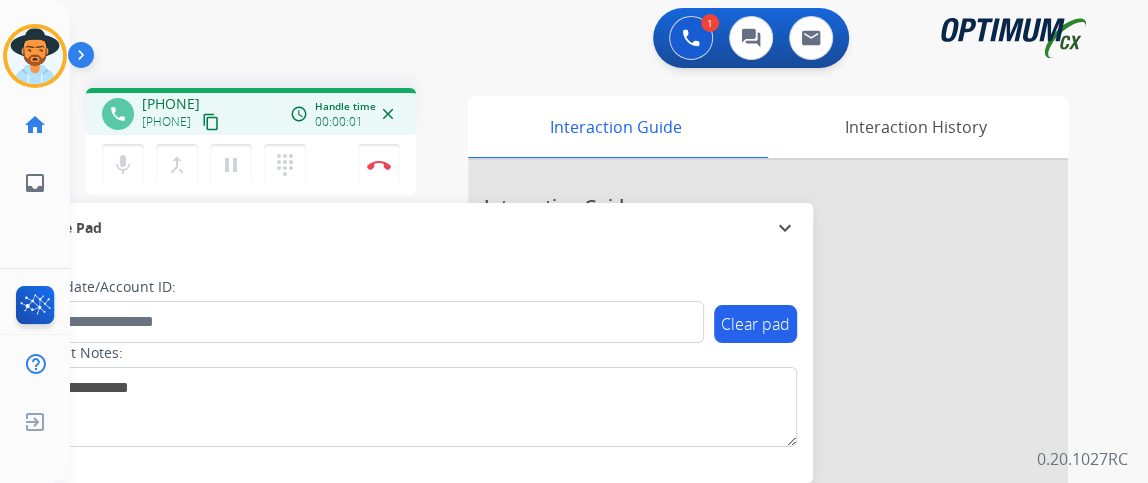 click on "content_copy" at bounding box center (211, 122) 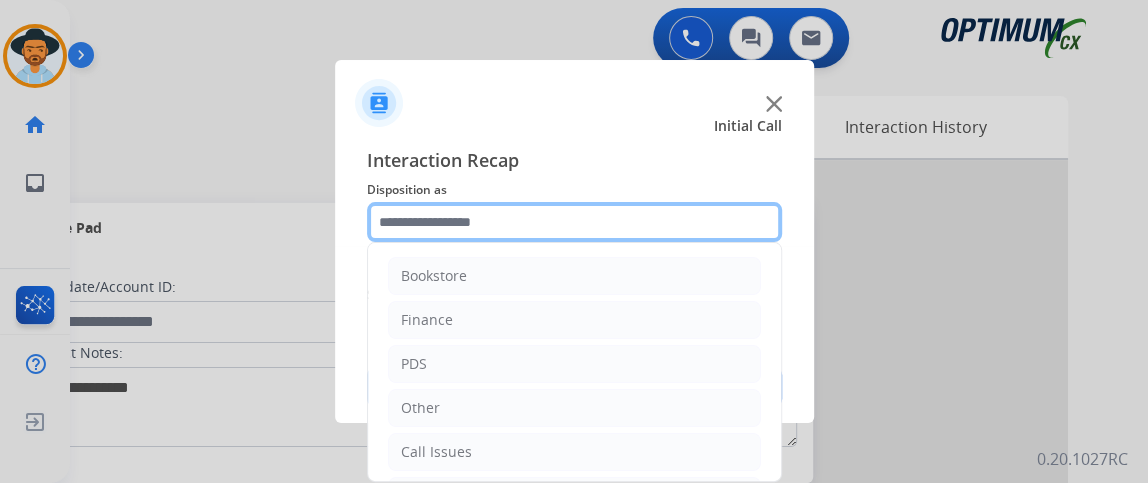 click 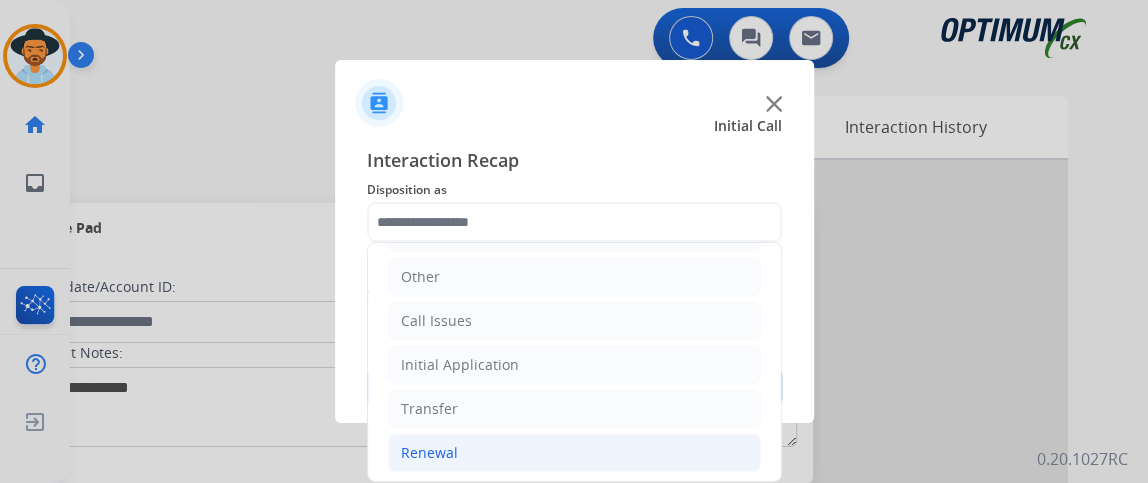 click on "Renewal" 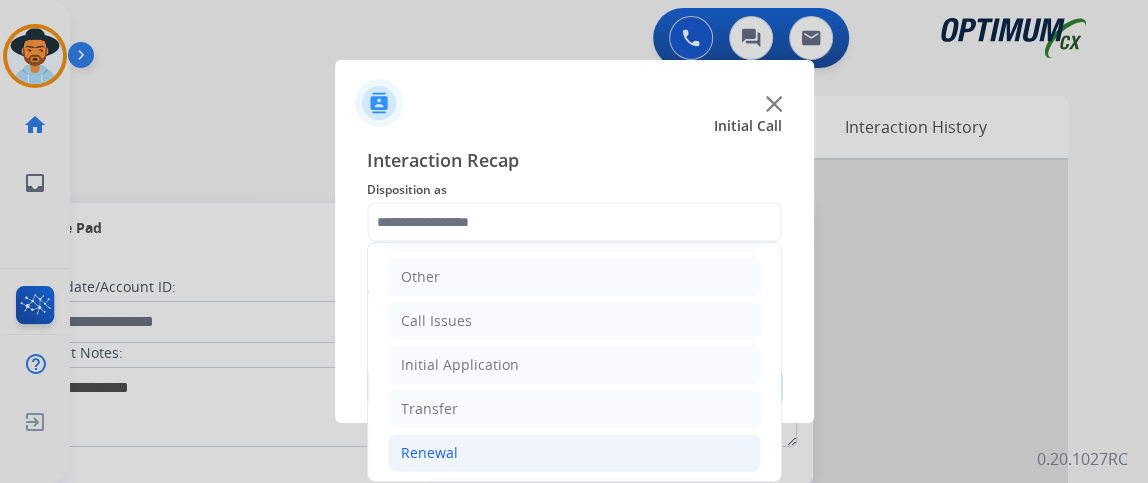 click on "Bookstore   Finance   PDS   Other   Call Issues   Initial Application   Transfer   Renewal   Names Change Questions/Assistance (Renewal)   Extend Deadline (Renewal)   Application Status (Renewal)   RenProb Questions   Fax Receipt Confirmation (Renewal)   General Questions (Renewal)   Credential Resend (Renewal)   Renewal Application Price Increase   Paper Application Status   Reviewer/Verifier Assistance   Renewal Amnesty   FA/CPR Assistance   Reinstatement Request (3 Month Rule)   Online Walk-Through (Renewal)" 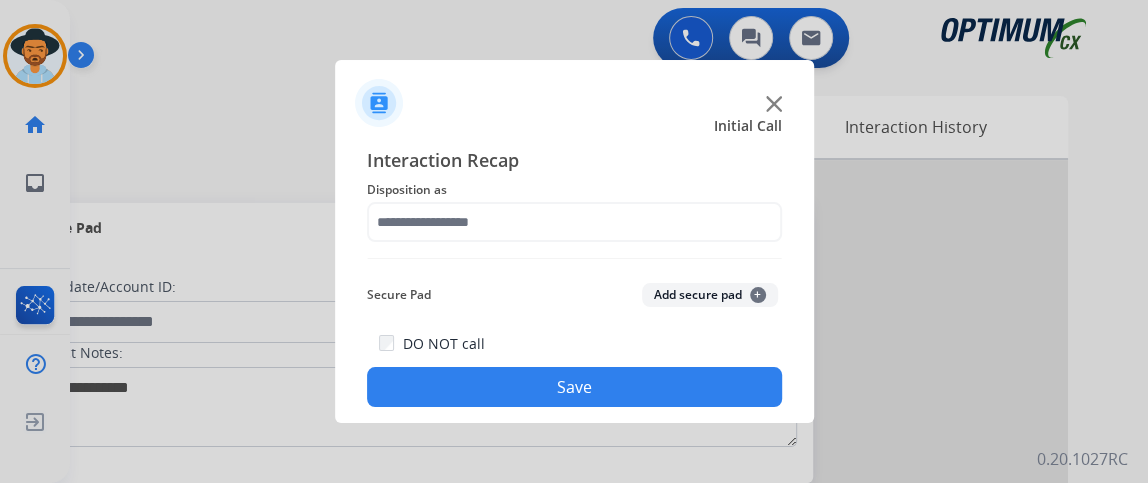drag, startPoint x: 771, startPoint y: 312, endPoint x: 772, endPoint y: 341, distance: 29.017237 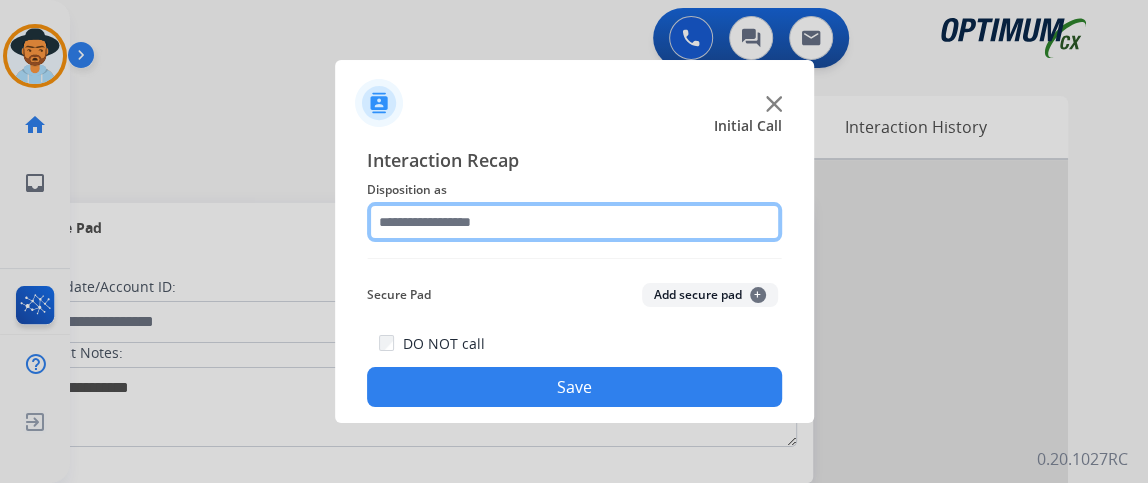 click 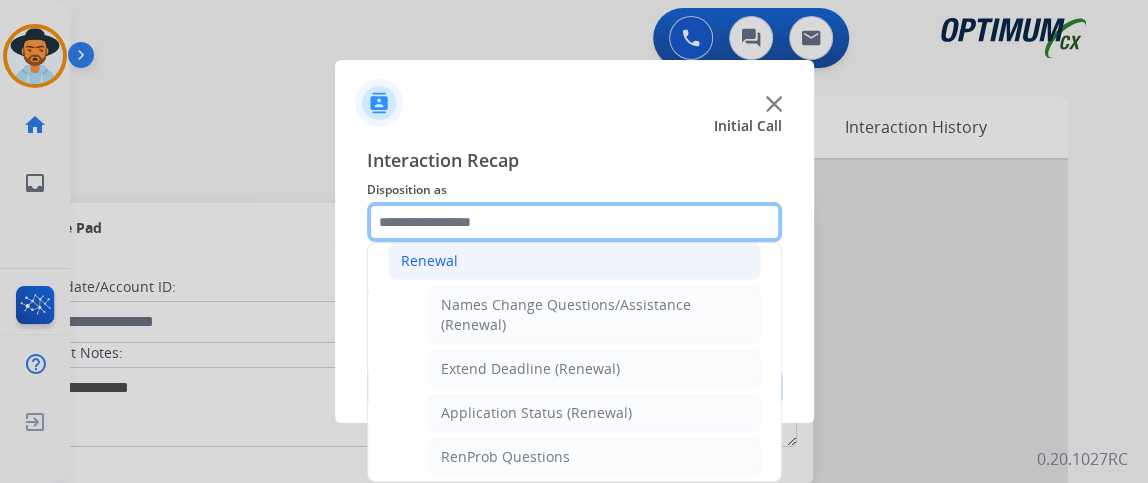 scroll, scrollTop: 375, scrollLeft: 0, axis: vertical 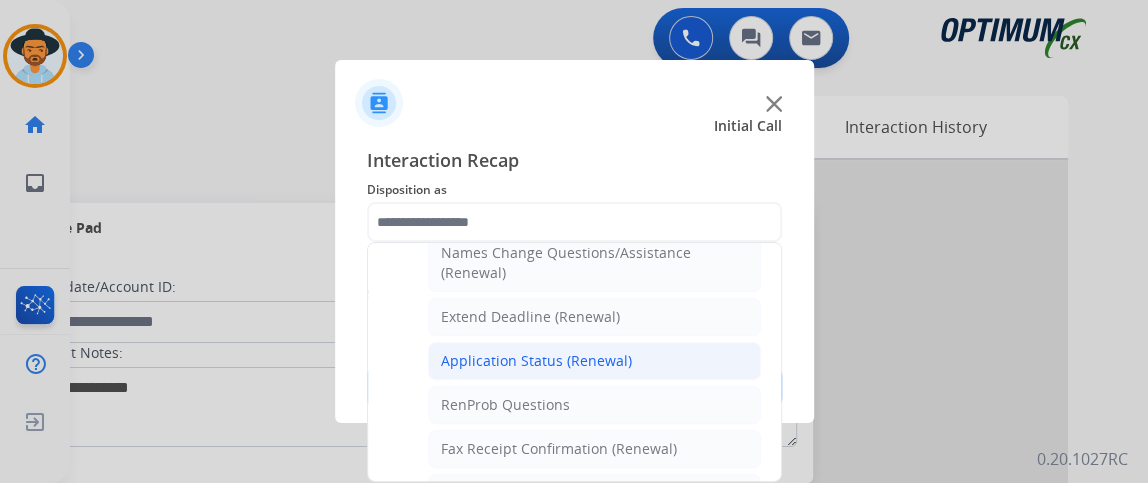 click on "Application Status (Renewal)" 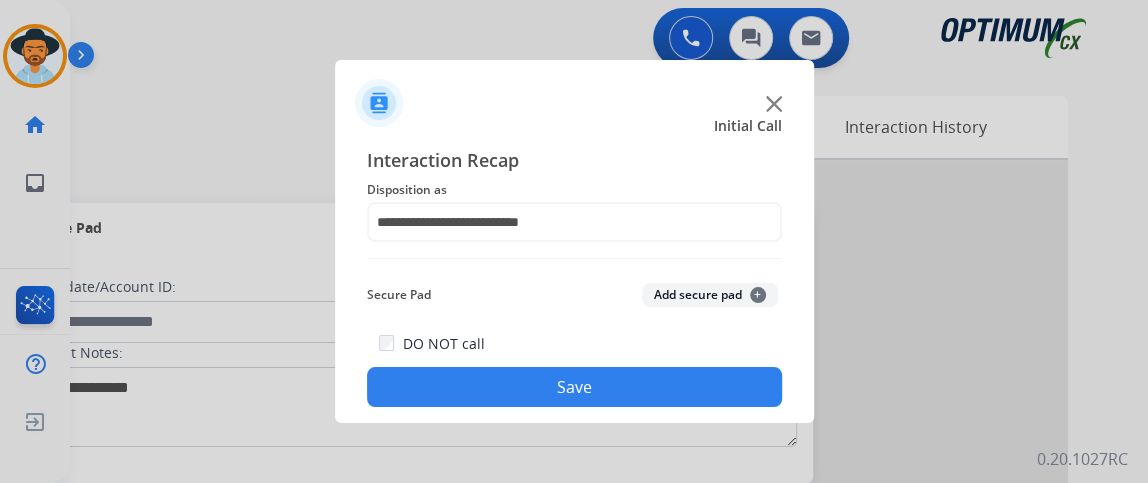 click on "Save" 